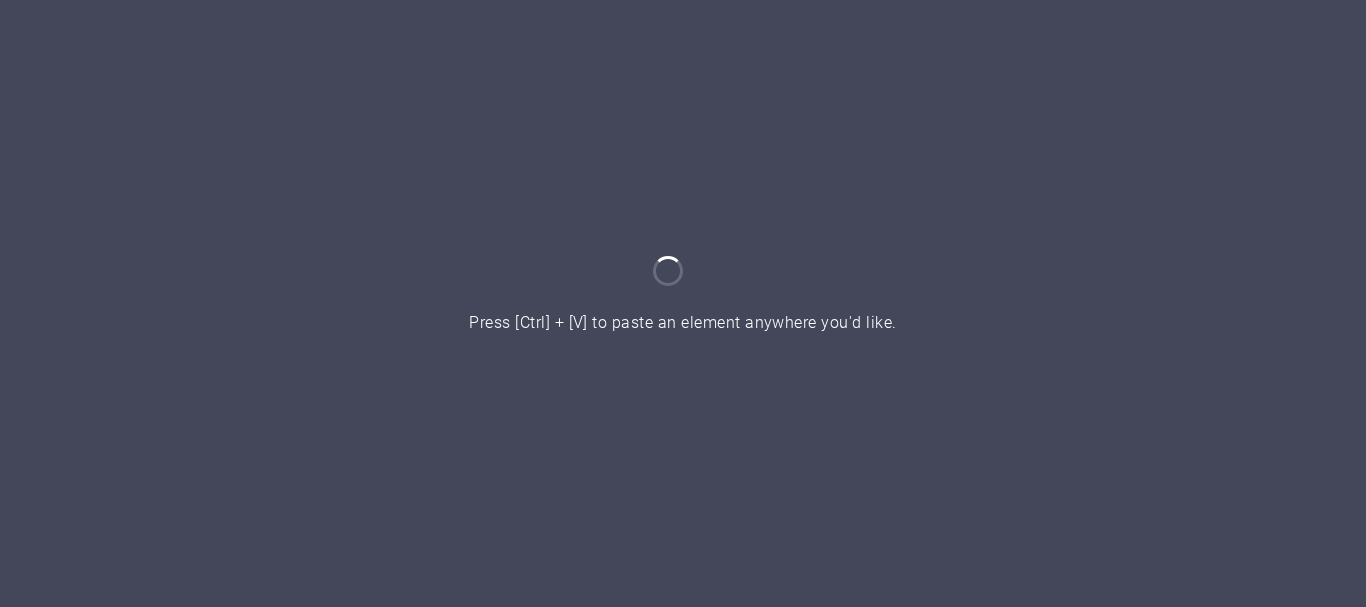 scroll, scrollTop: 0, scrollLeft: 0, axis: both 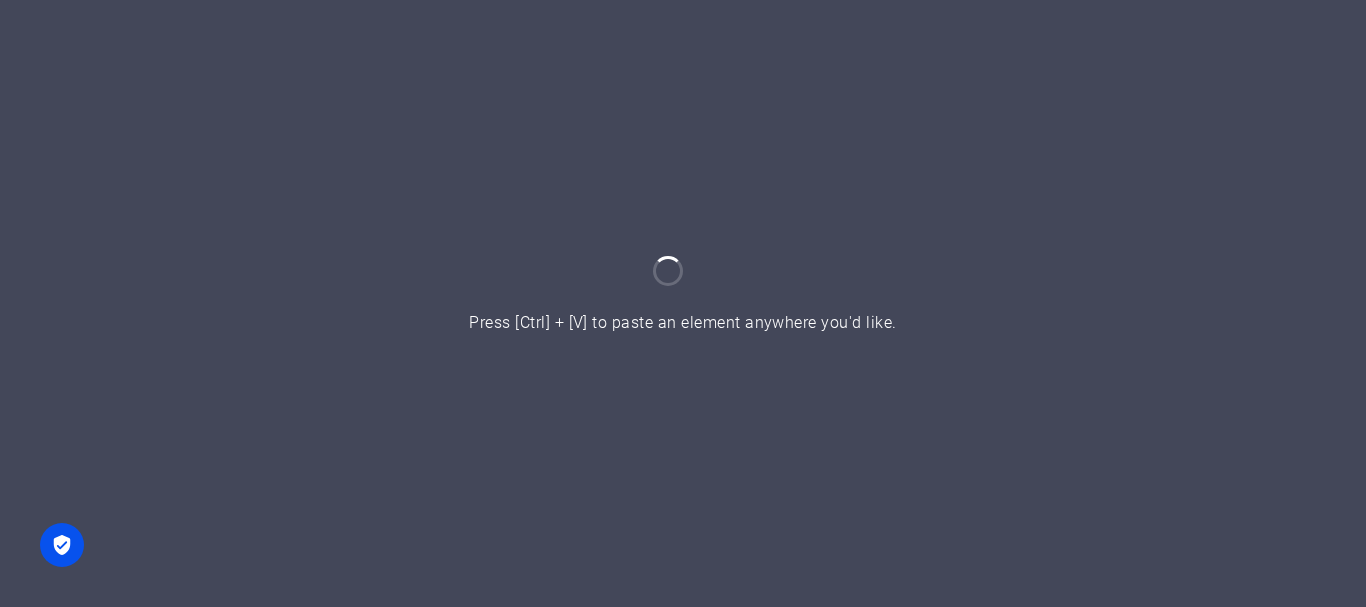 drag, startPoint x: 902, startPoint y: 321, endPoint x: 613, endPoint y: 321, distance: 289 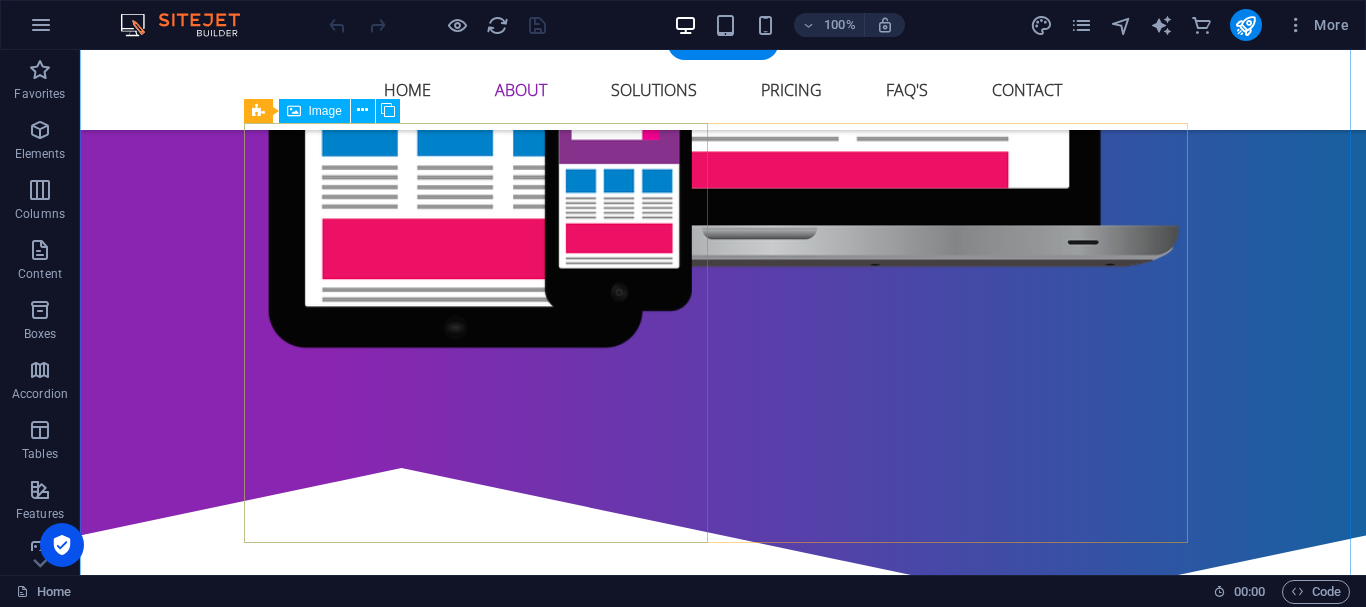scroll, scrollTop: 1100, scrollLeft: 0, axis: vertical 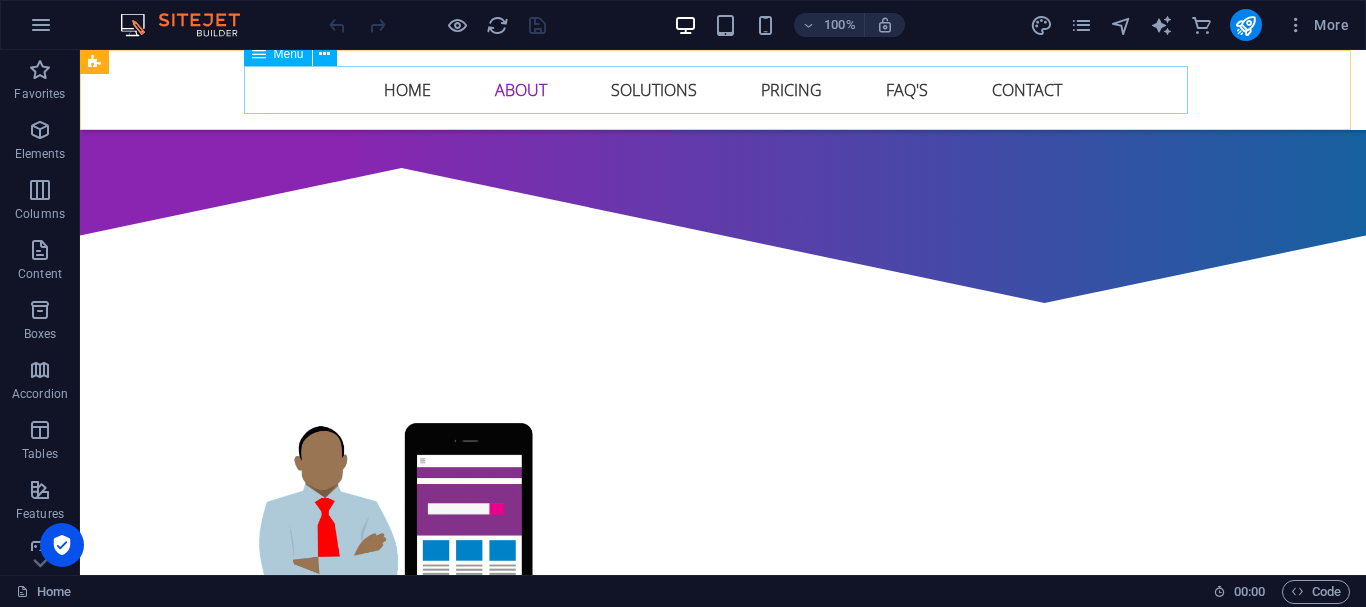 click on "Home About Solutions Pricing FAQ's Contact" at bounding box center (723, 90) 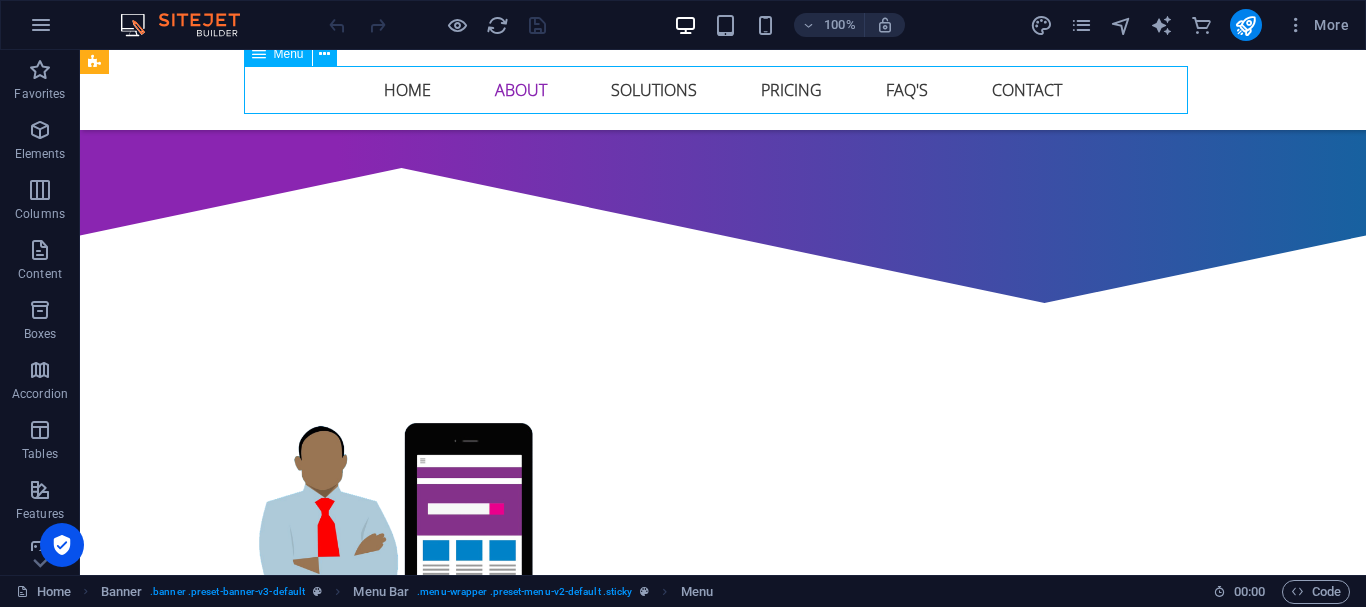 click on "Home About Solutions Pricing FAQ's Contact" at bounding box center [723, 90] 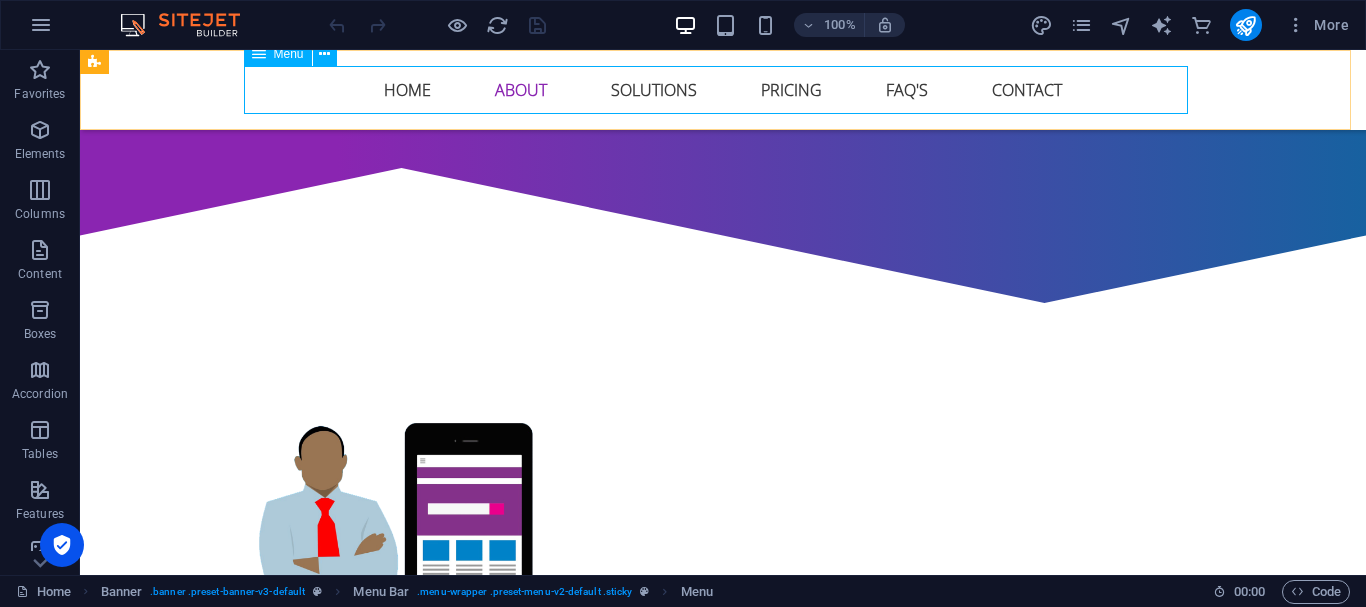 click on "Home About Solutions Pricing FAQ's Contact" at bounding box center (723, 90) 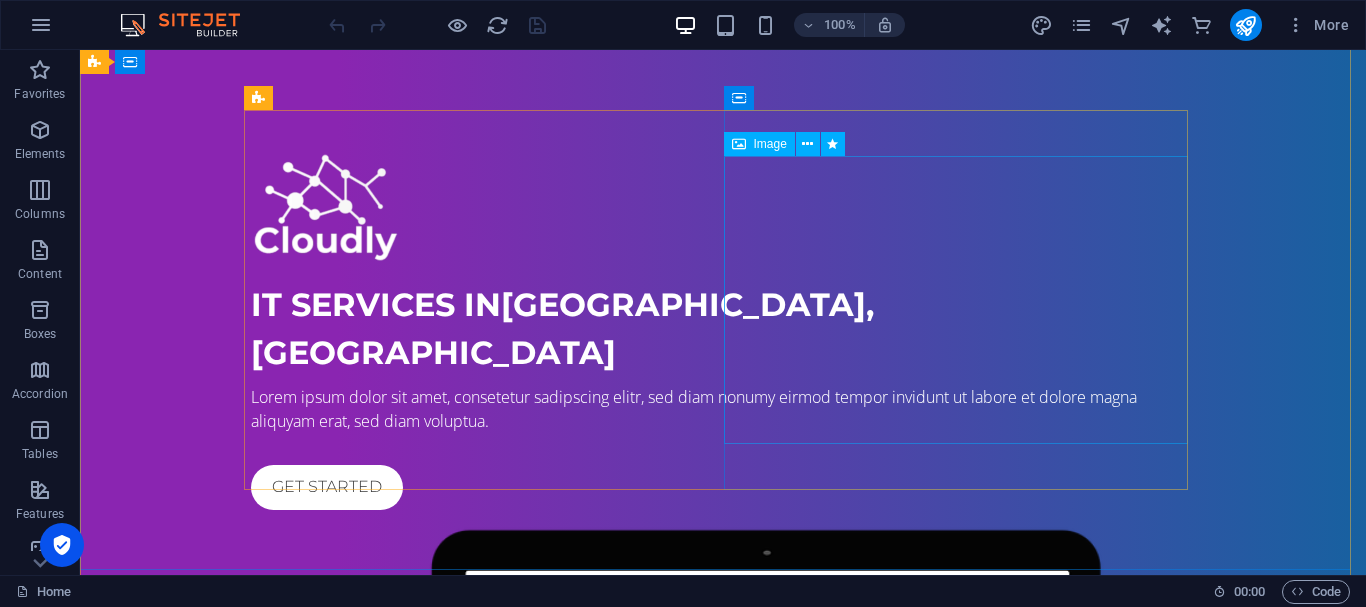 scroll, scrollTop: 0, scrollLeft: 0, axis: both 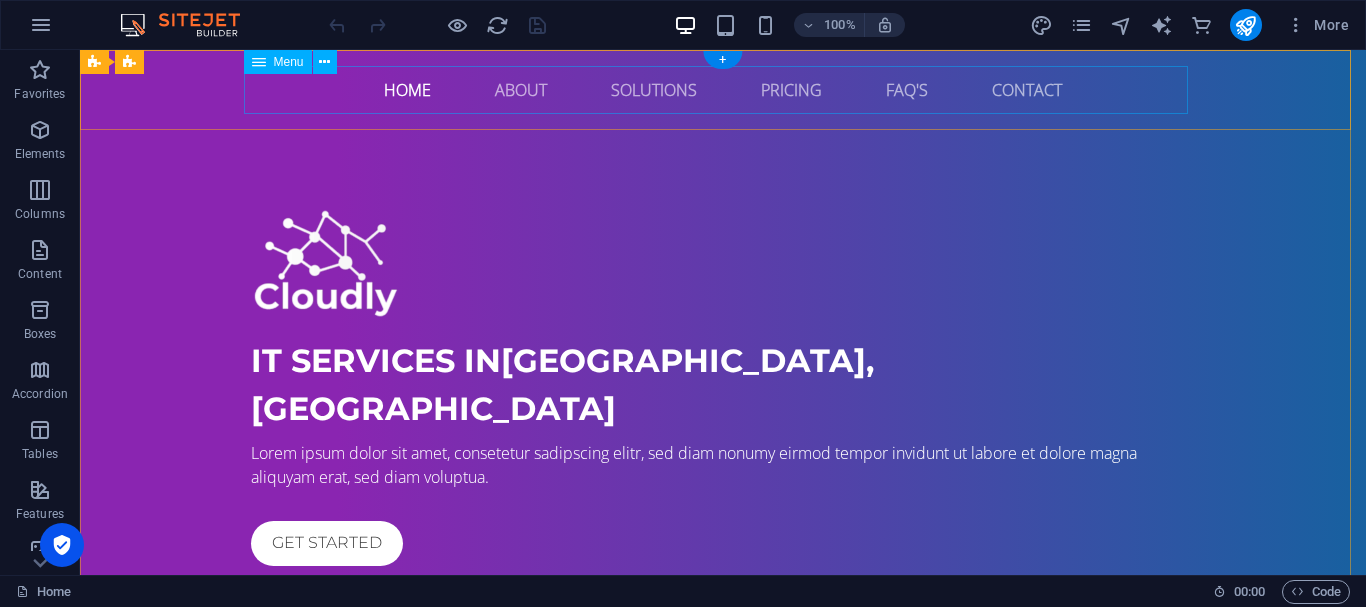 click on "Home About Solutions Pricing FAQ's Contact" at bounding box center [723, 90] 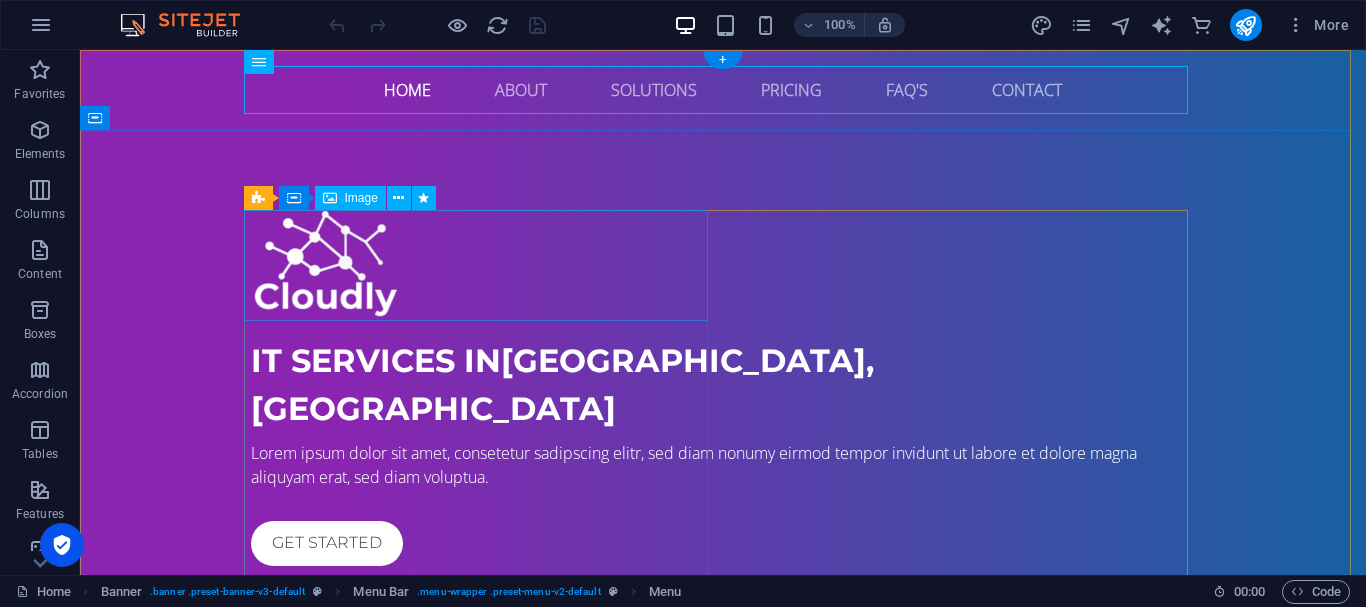 scroll, scrollTop: 100, scrollLeft: 0, axis: vertical 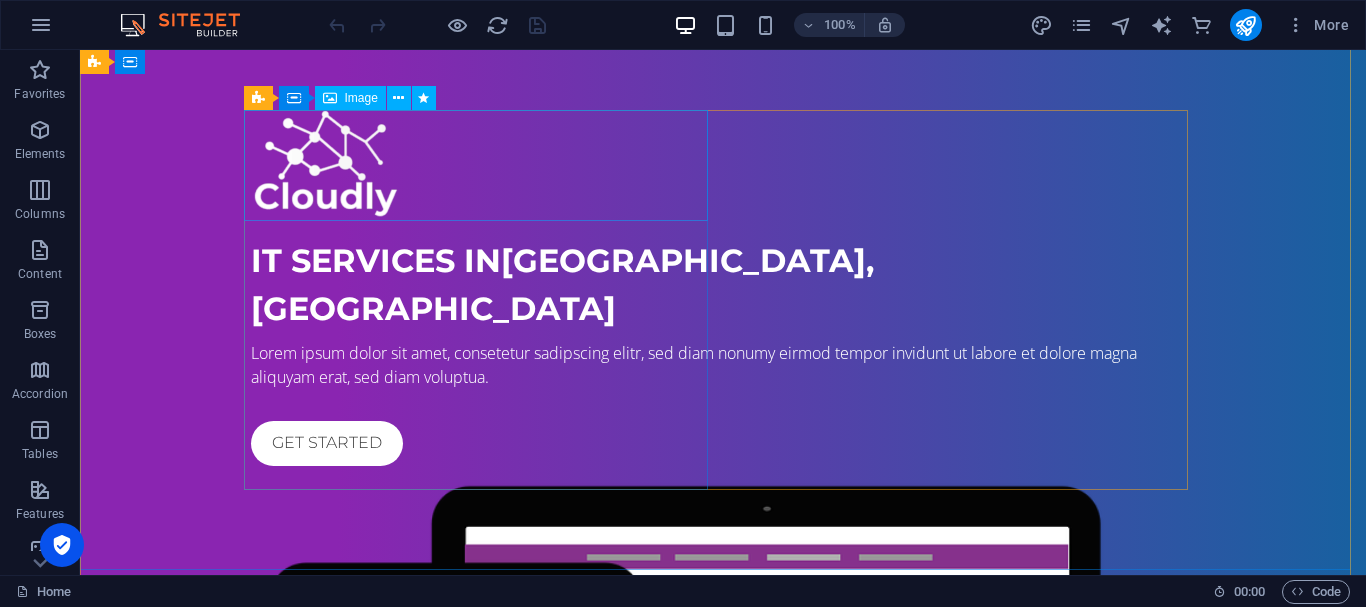 click at bounding box center (723, 165) 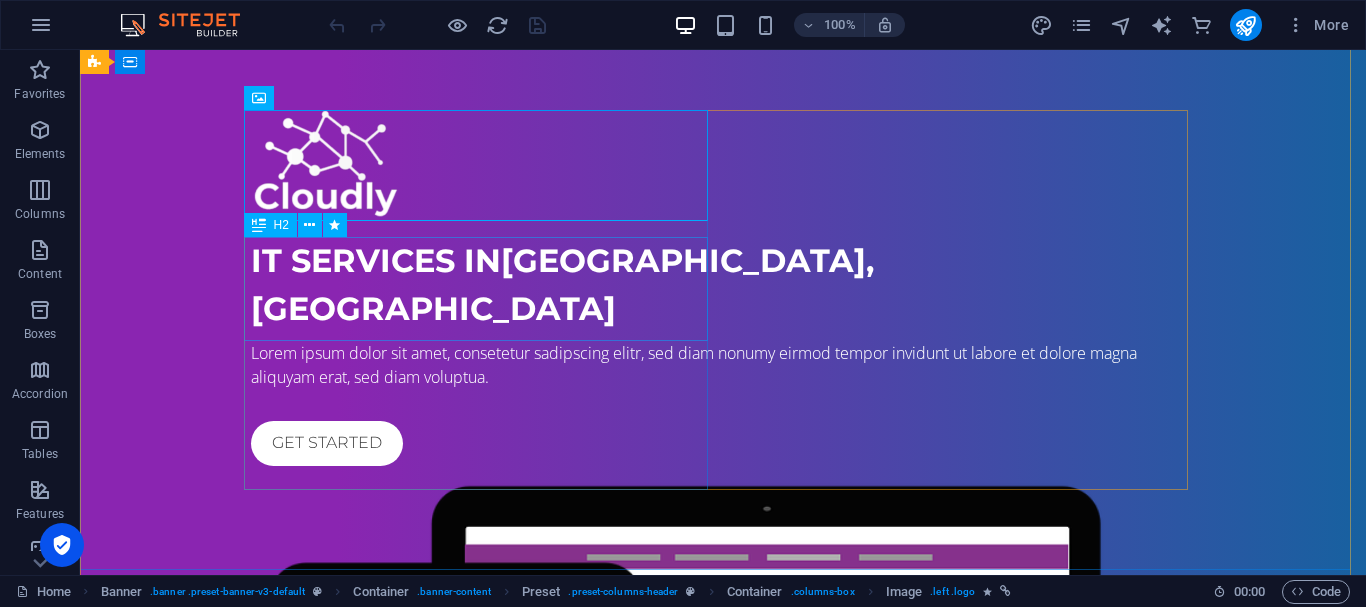 click on "IT Services in  San Antonio, TX" at bounding box center (723, 285) 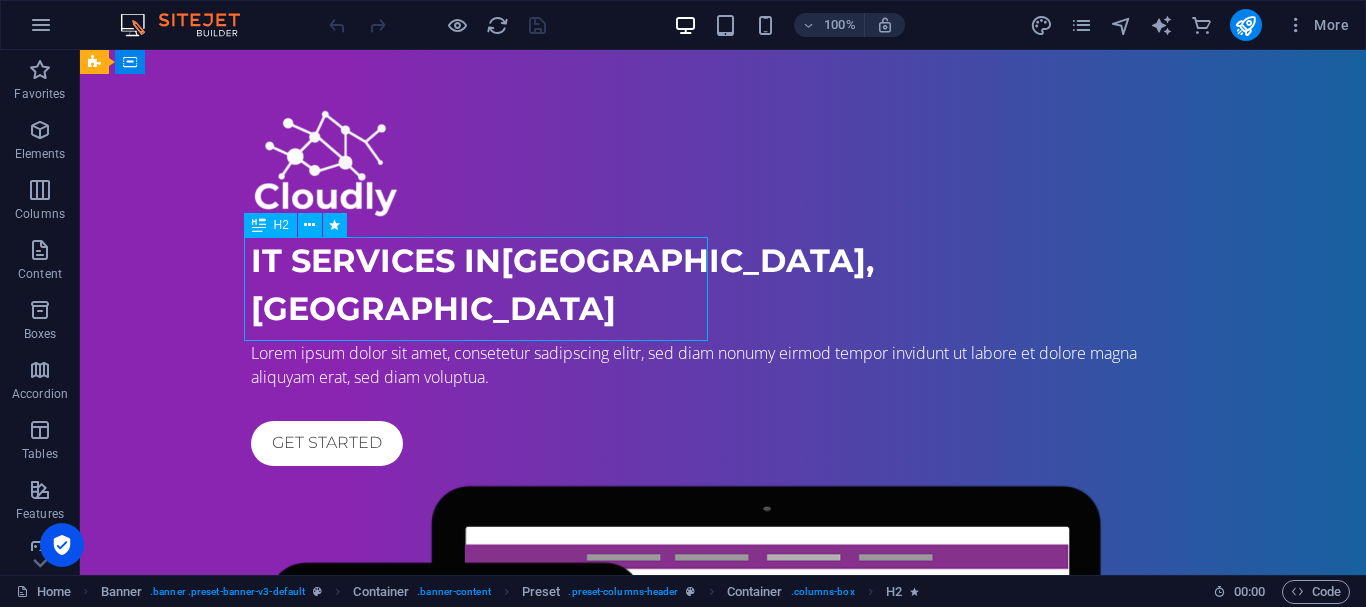 click on "IT Services in  San Antonio, TX" at bounding box center (723, 285) 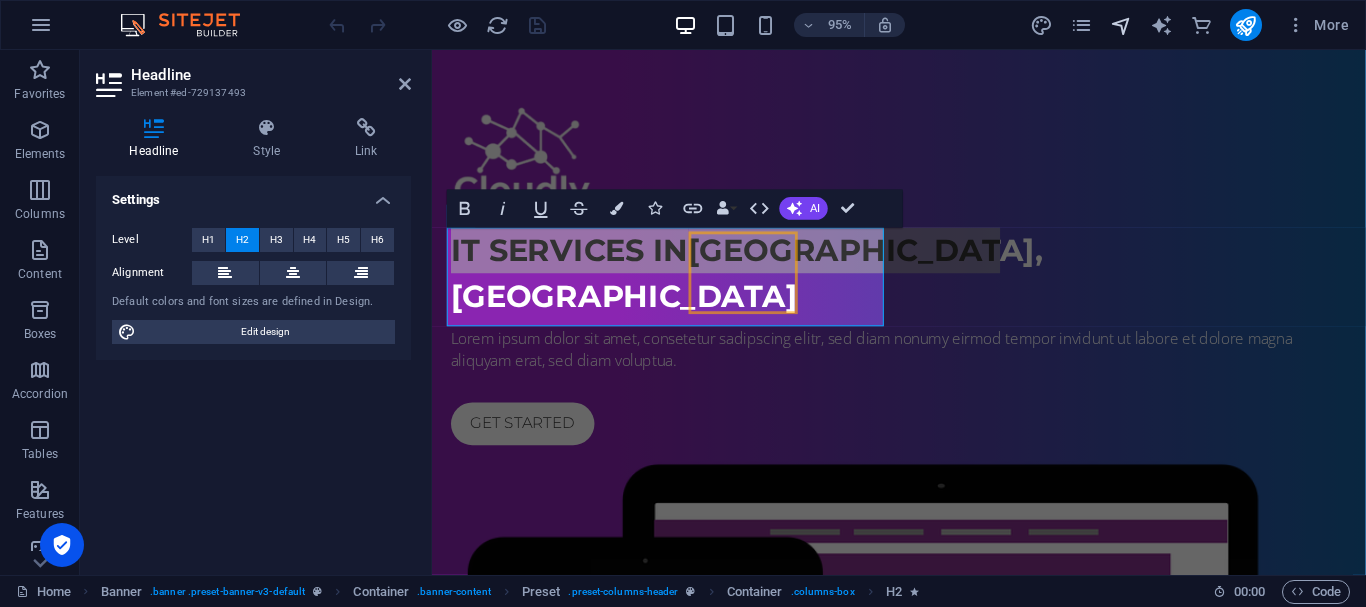 click at bounding box center [1121, 25] 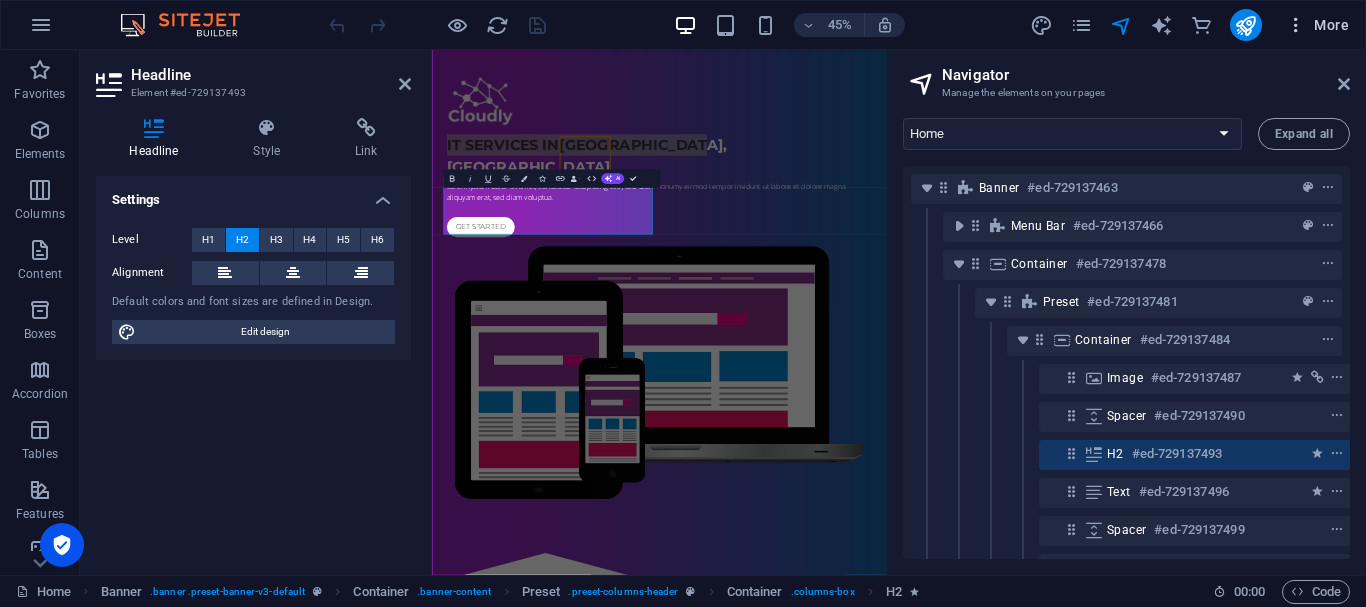 scroll, scrollTop: 100, scrollLeft: 5, axis: both 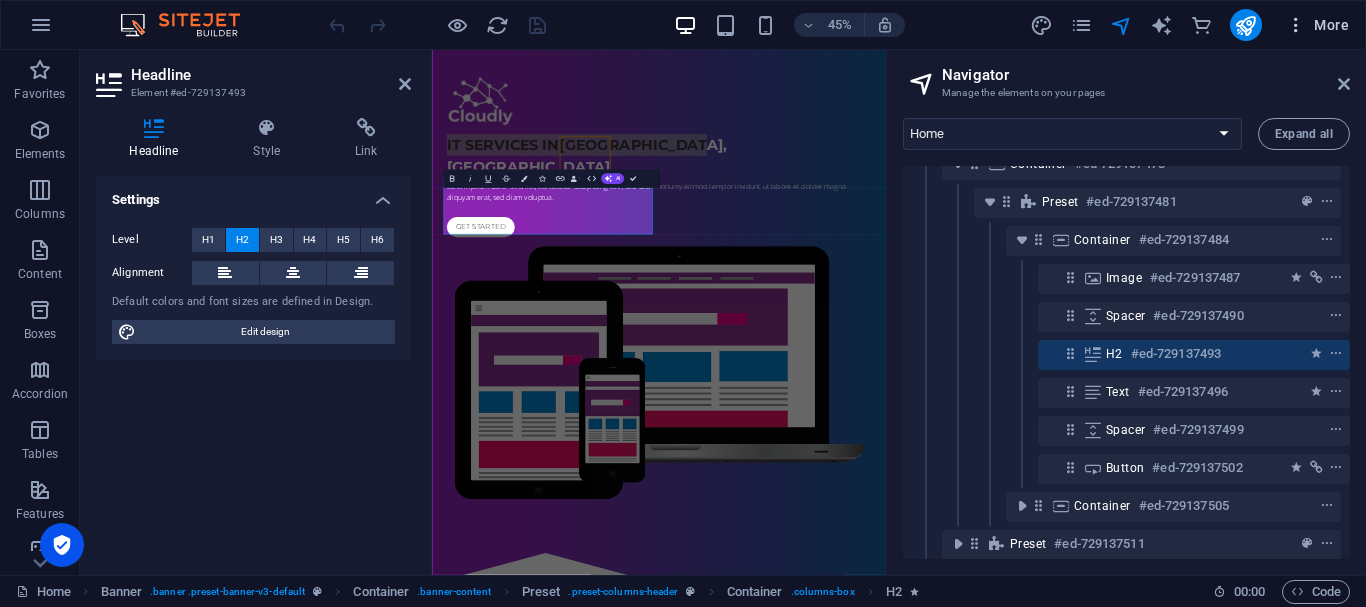 click on "More" at bounding box center (1317, 25) 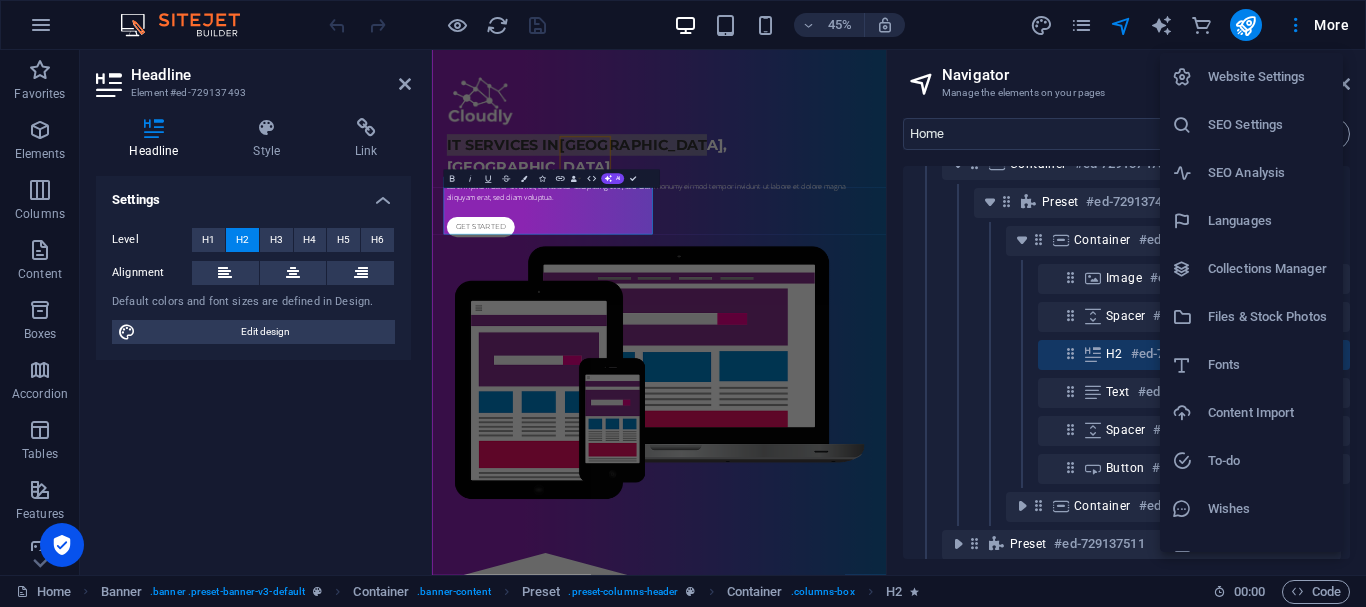 click at bounding box center (683, 303) 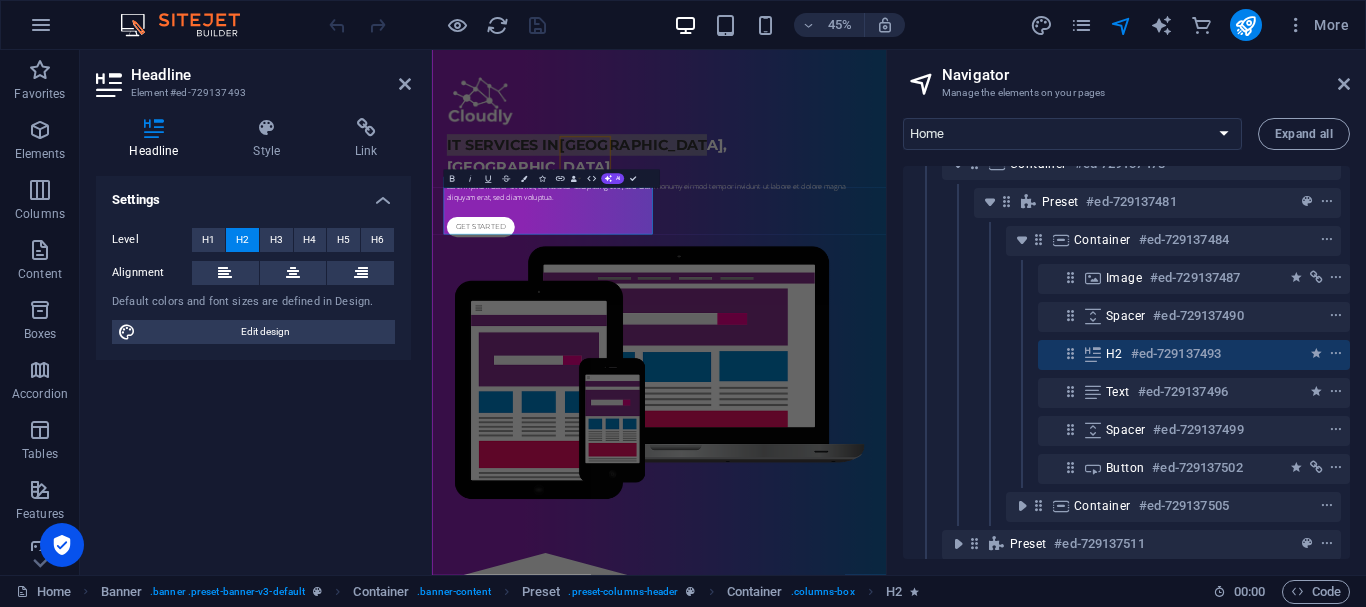 click at bounding box center [190, 25] 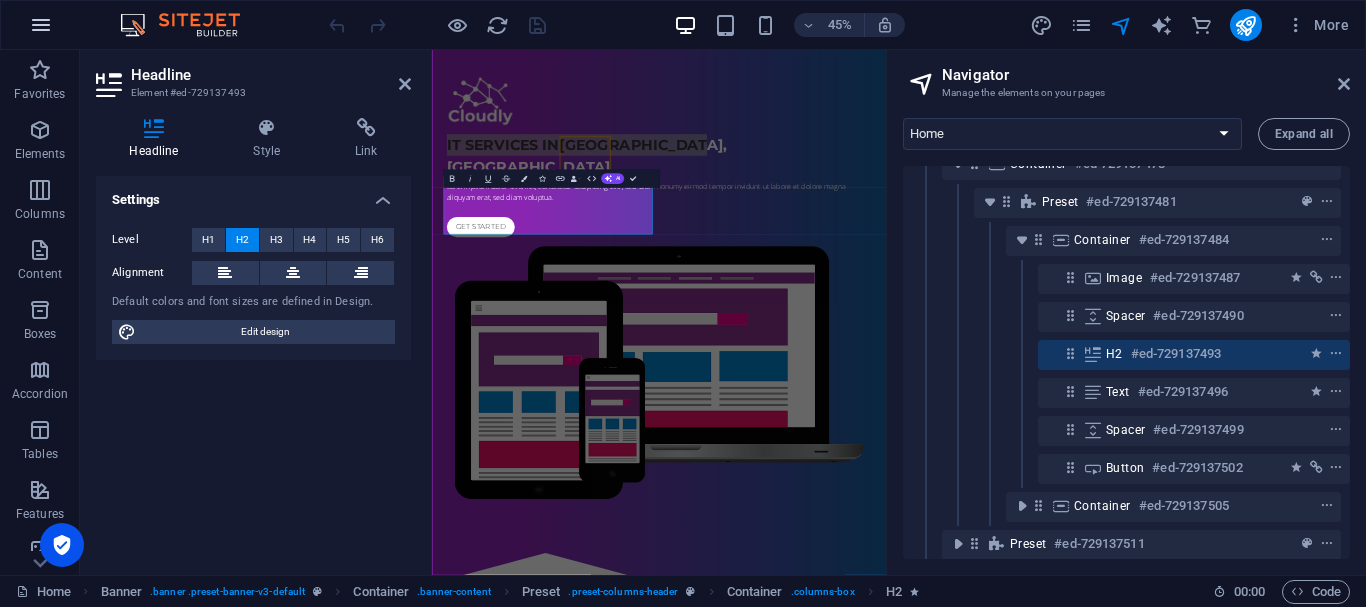 click at bounding box center [41, 25] 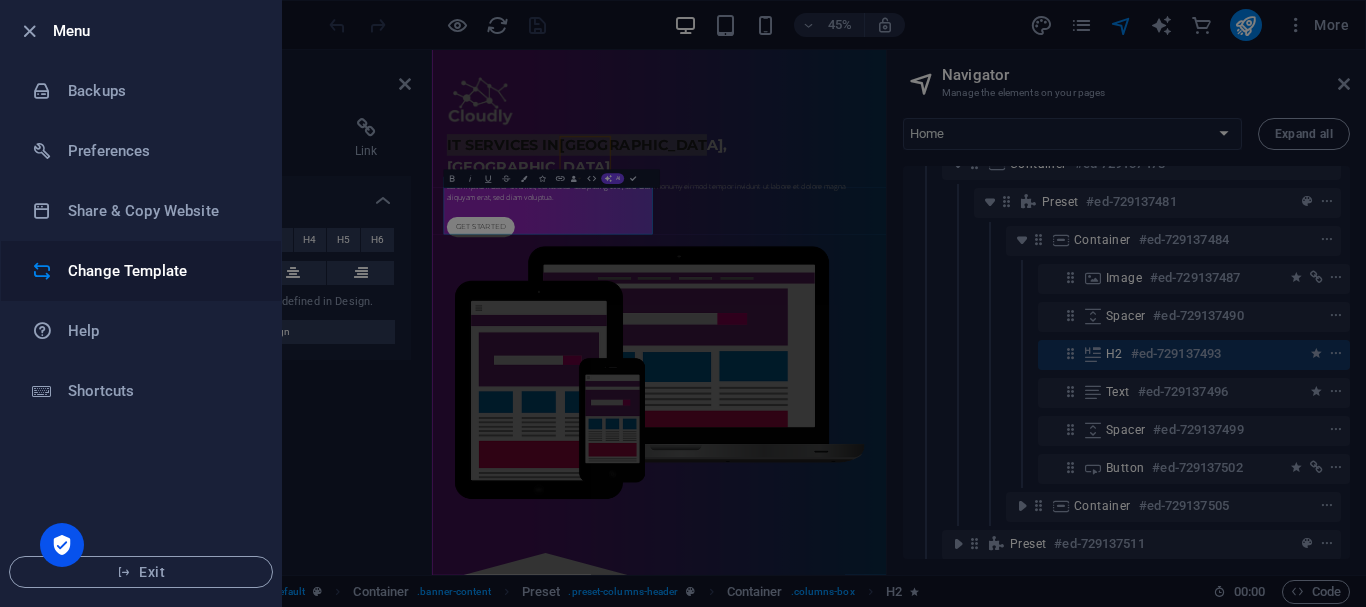 click on "Change Template" at bounding box center (160, 271) 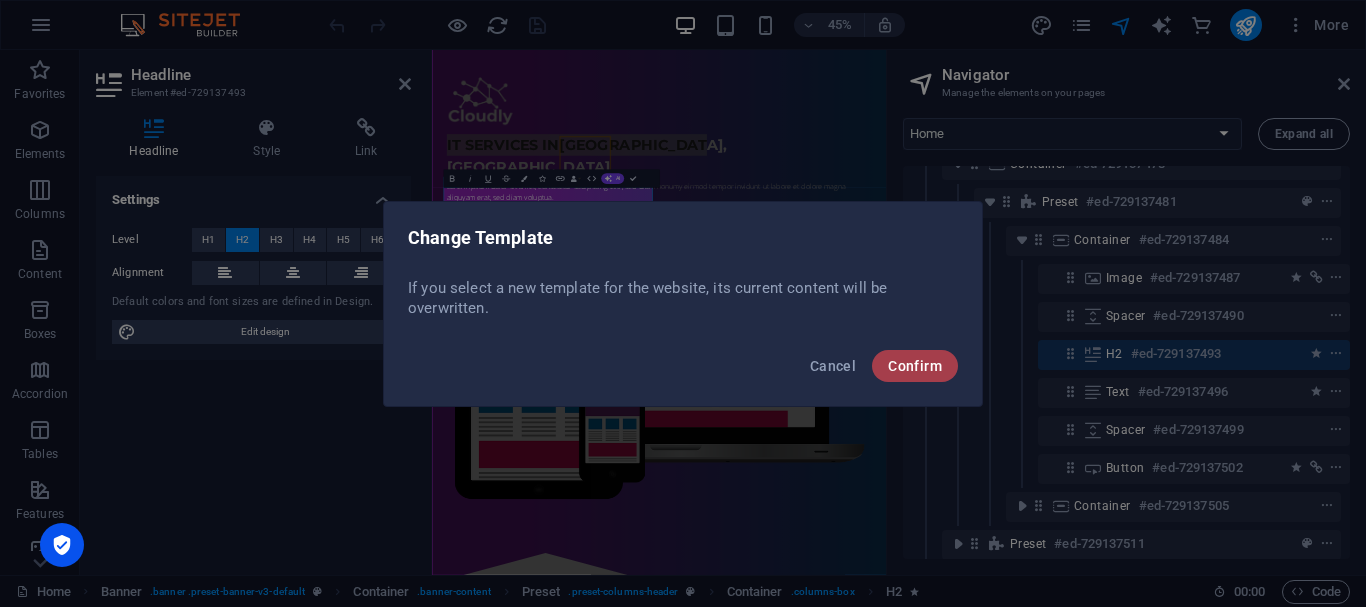 click on "Confirm" at bounding box center [915, 366] 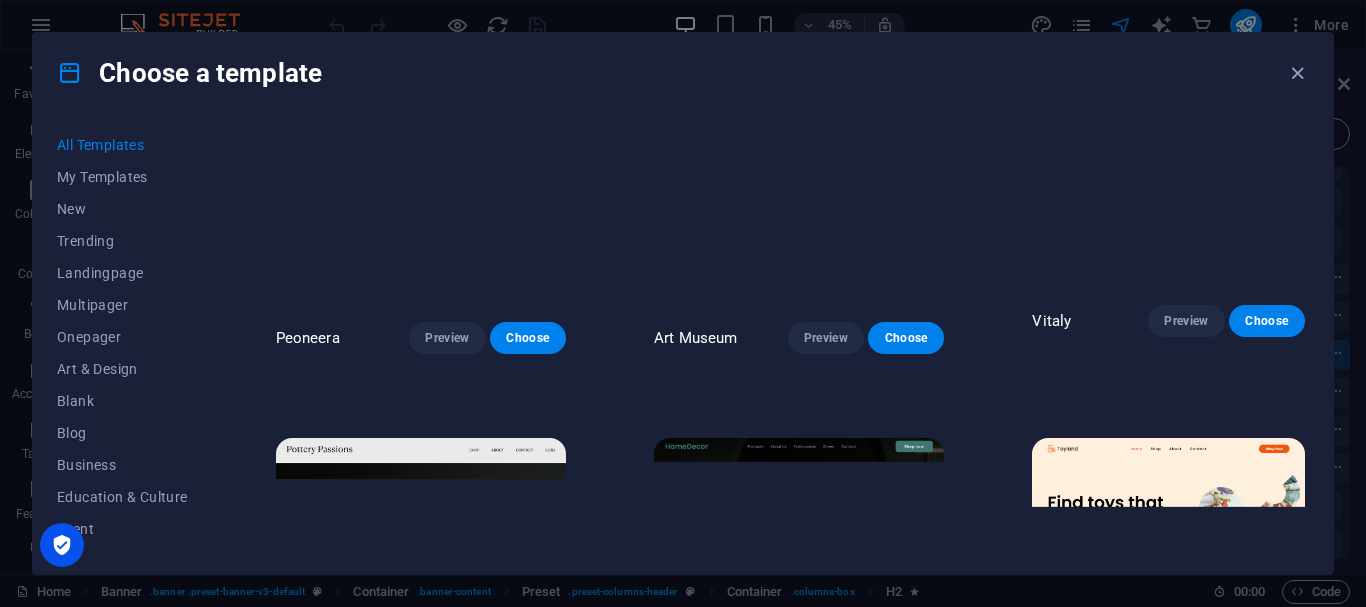 scroll, scrollTop: 0, scrollLeft: 0, axis: both 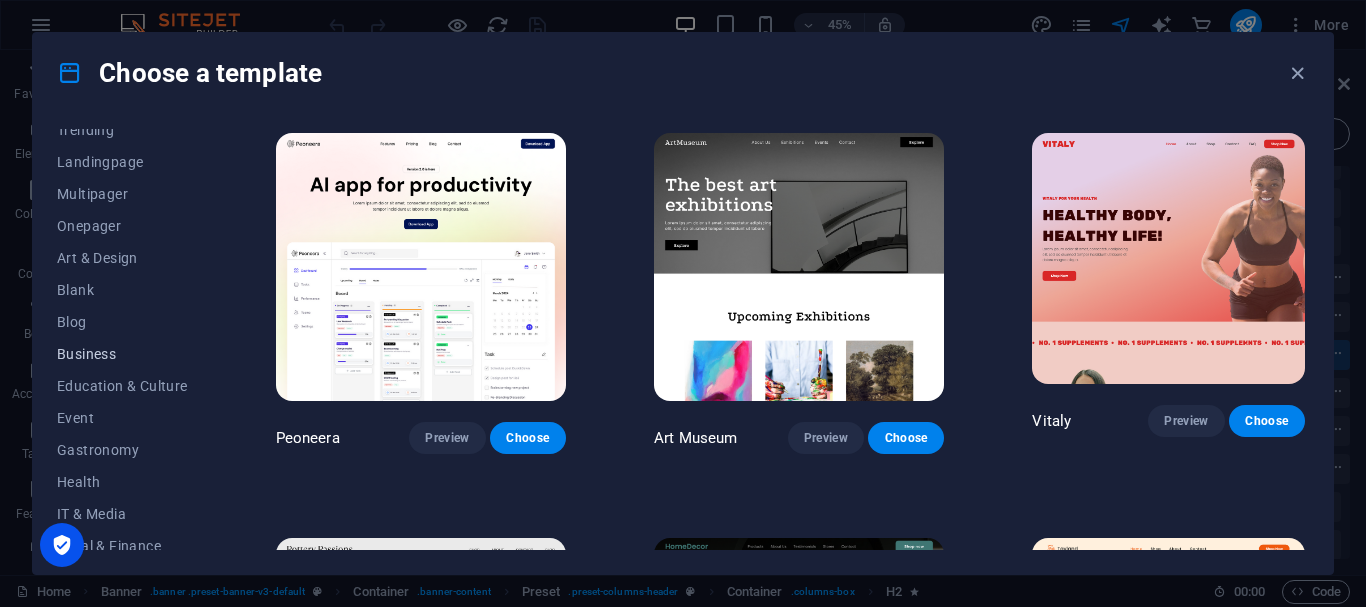 click on "Business" at bounding box center (122, 354) 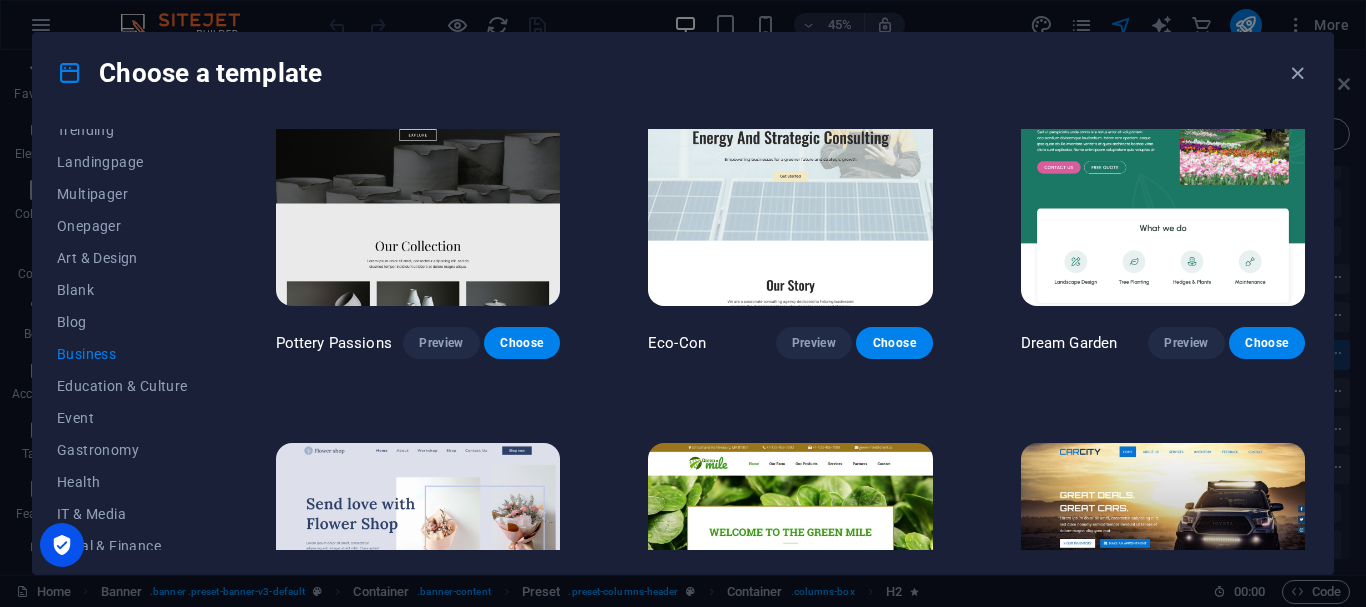 scroll, scrollTop: 0, scrollLeft: 0, axis: both 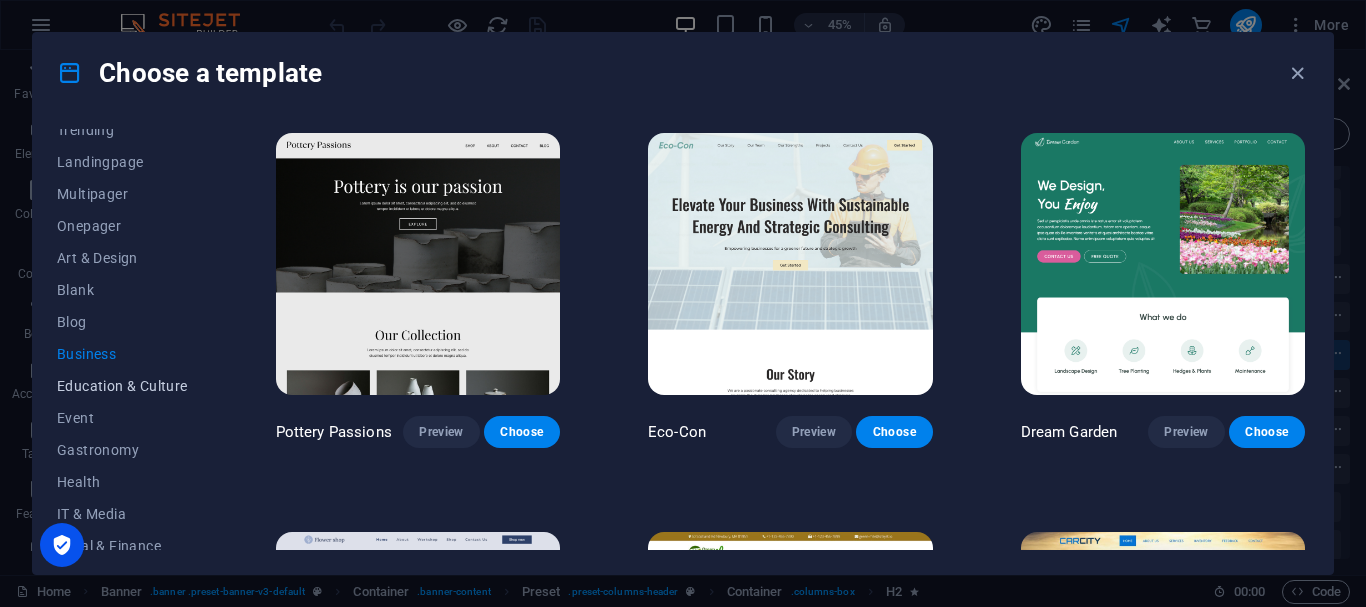 click on "Education & Culture" at bounding box center (122, 386) 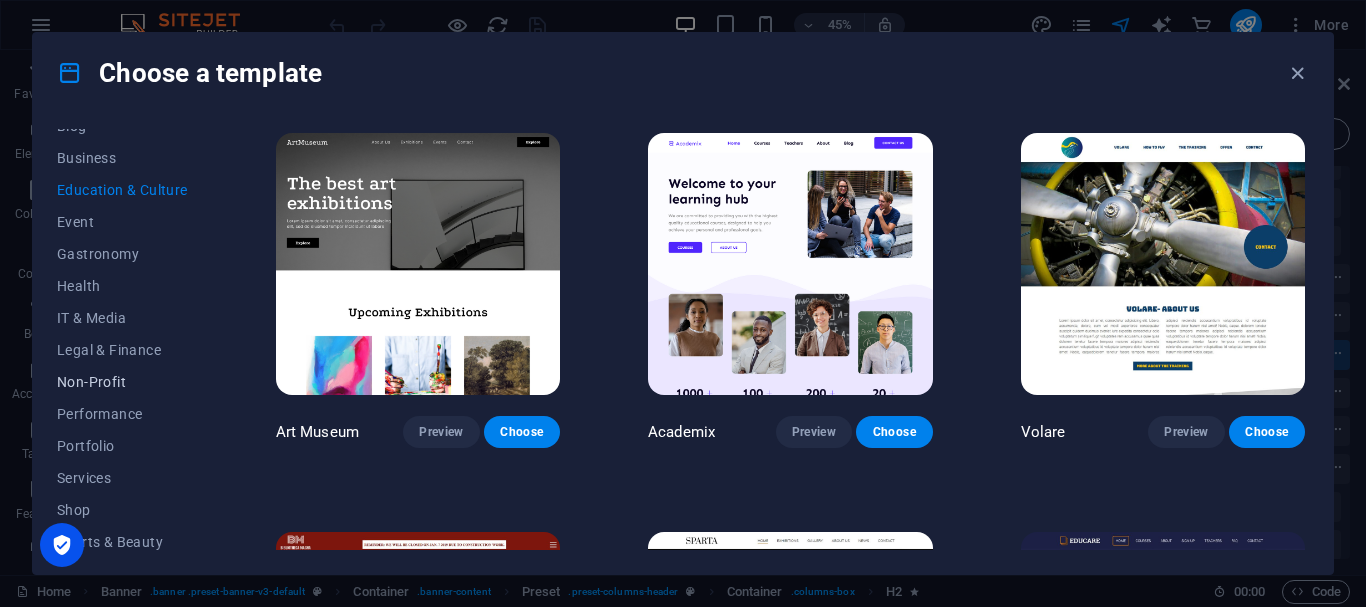 scroll, scrollTop: 311, scrollLeft: 0, axis: vertical 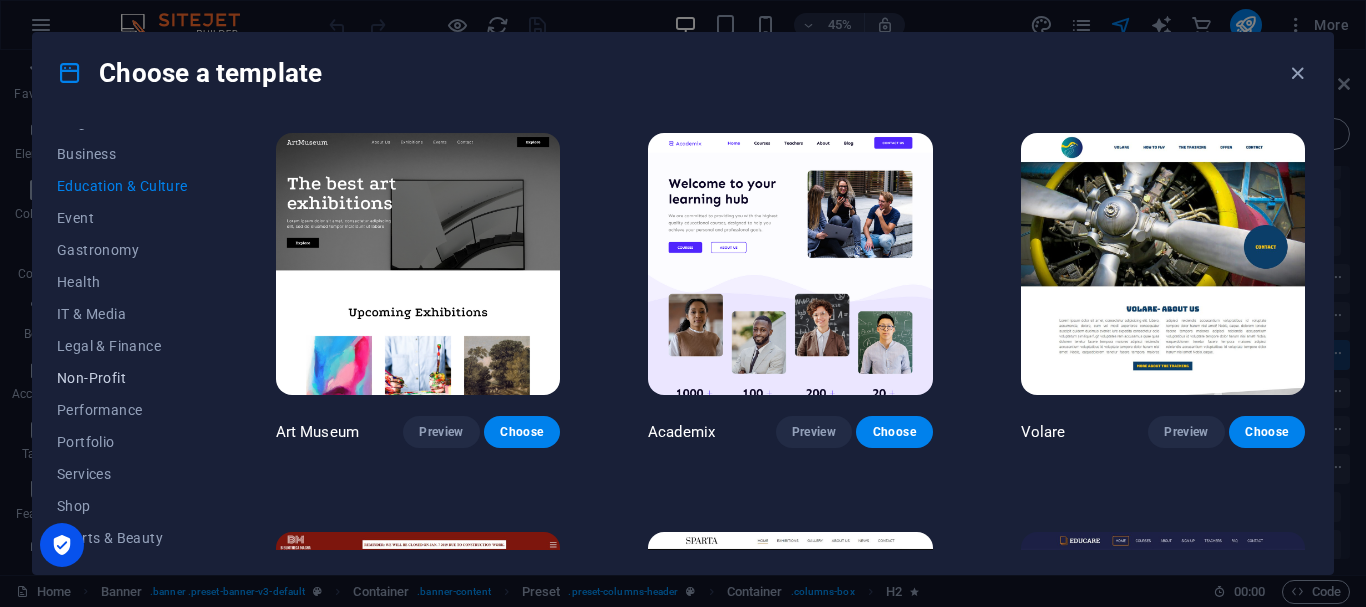 click on "Non-Profit" at bounding box center [122, 378] 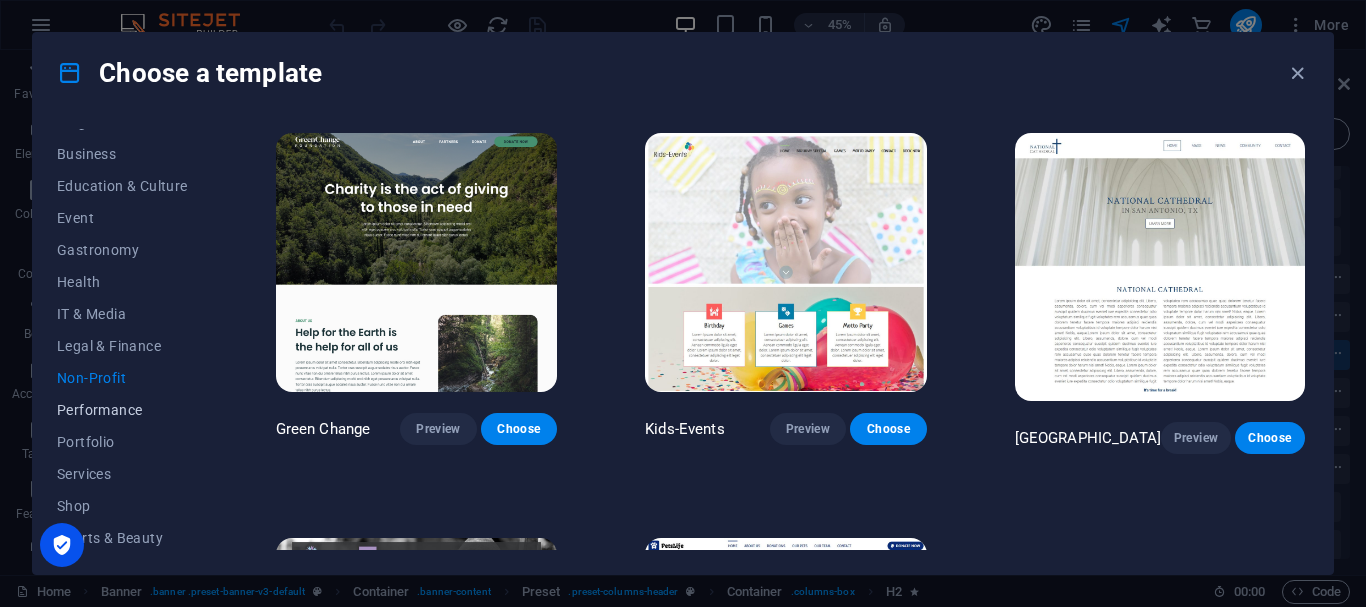scroll, scrollTop: 411, scrollLeft: 0, axis: vertical 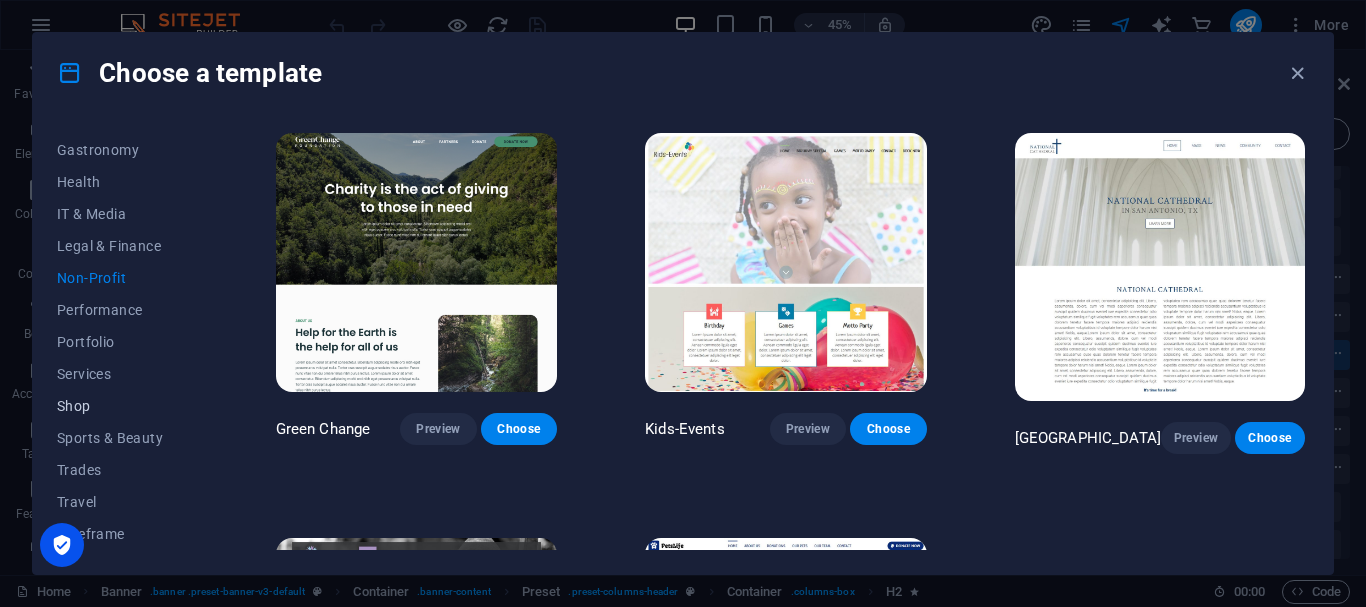 click on "Shop" at bounding box center [122, 406] 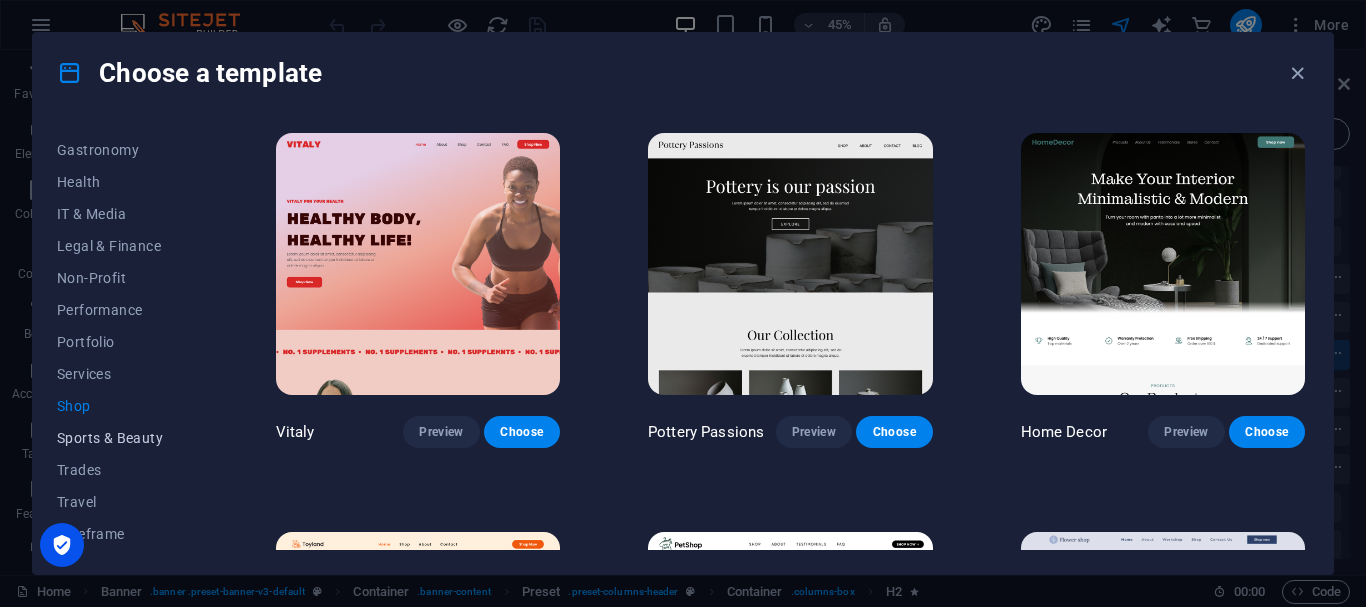 click on "Sports & Beauty" at bounding box center (122, 438) 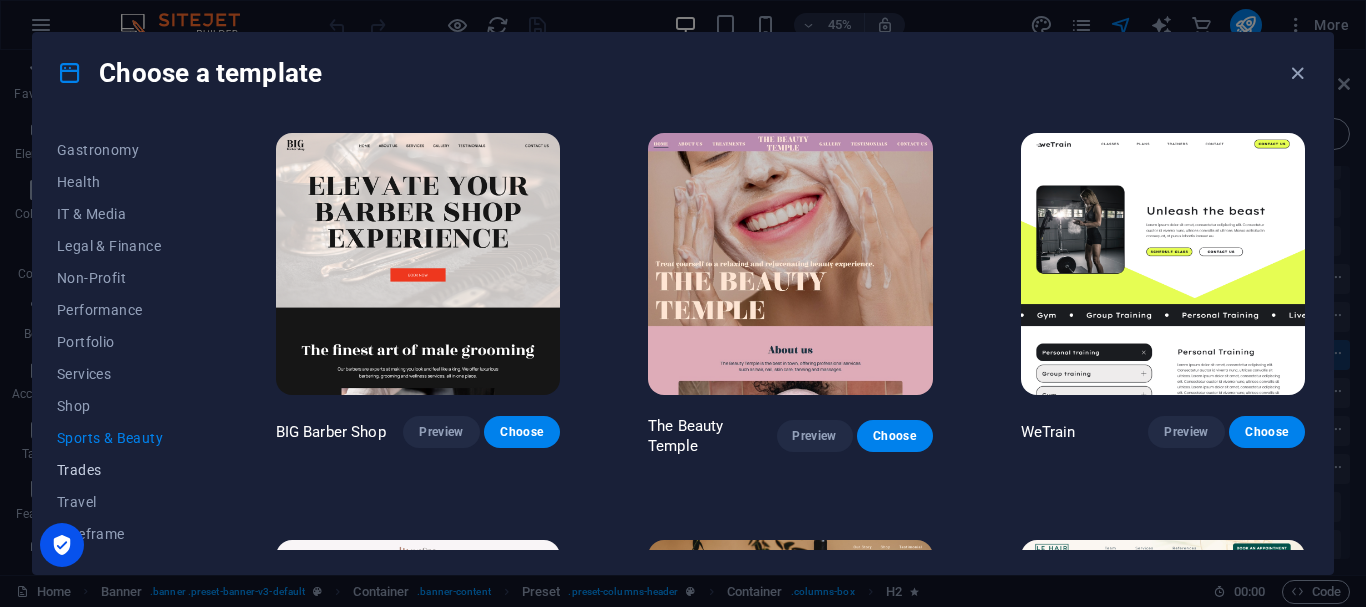click on "Trades" at bounding box center (122, 470) 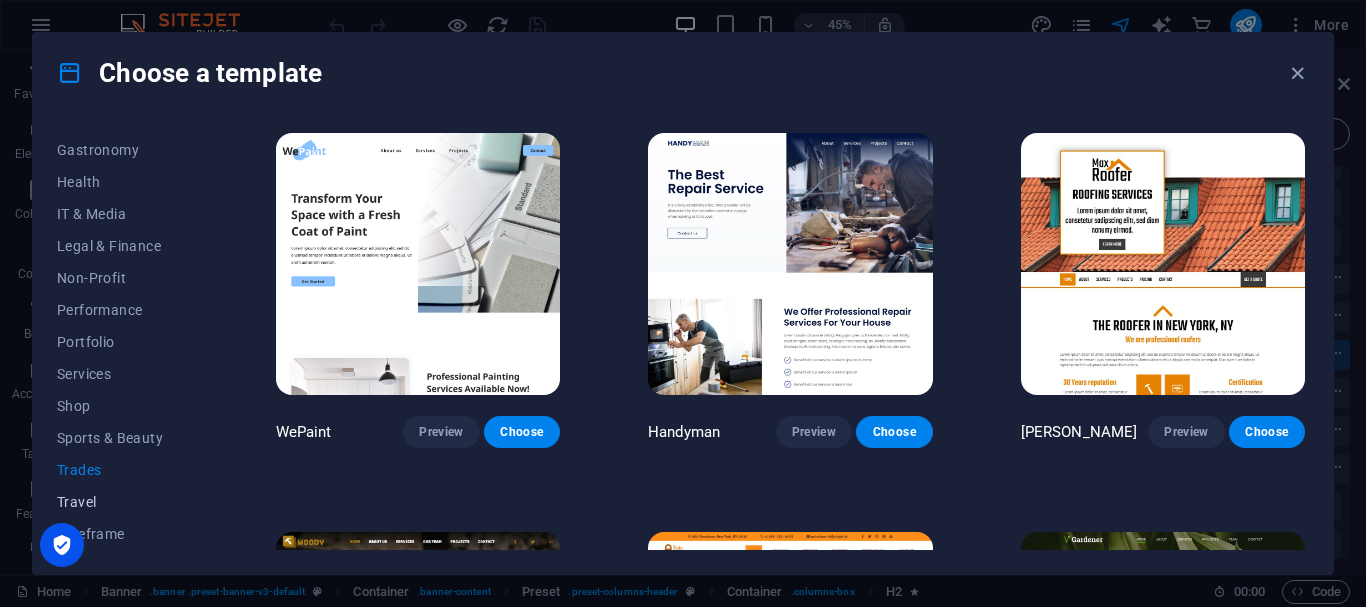 click on "Travel" at bounding box center [122, 502] 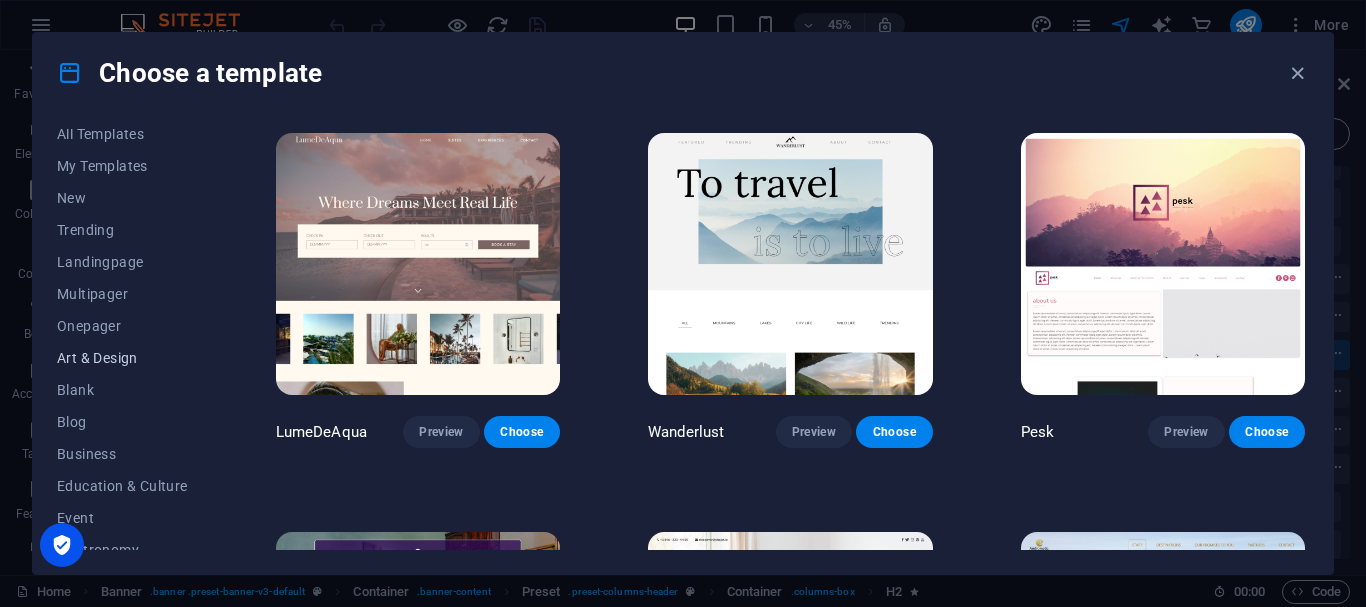 scroll, scrollTop: 0, scrollLeft: 0, axis: both 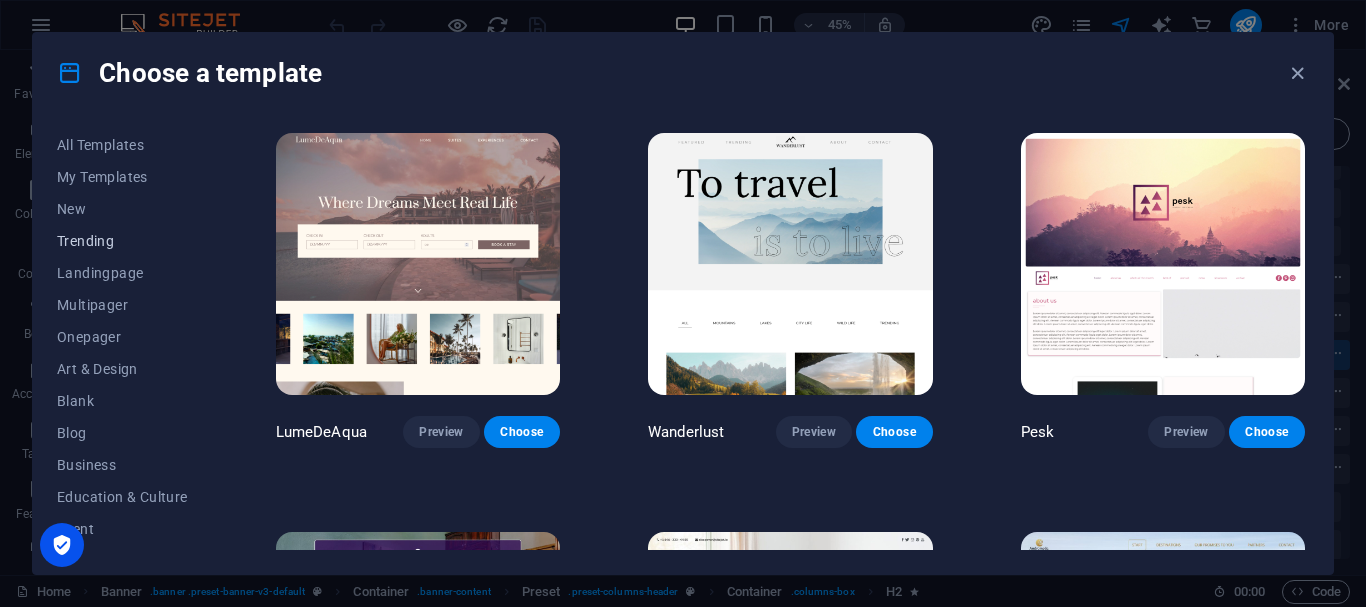 click on "Trending" at bounding box center (122, 241) 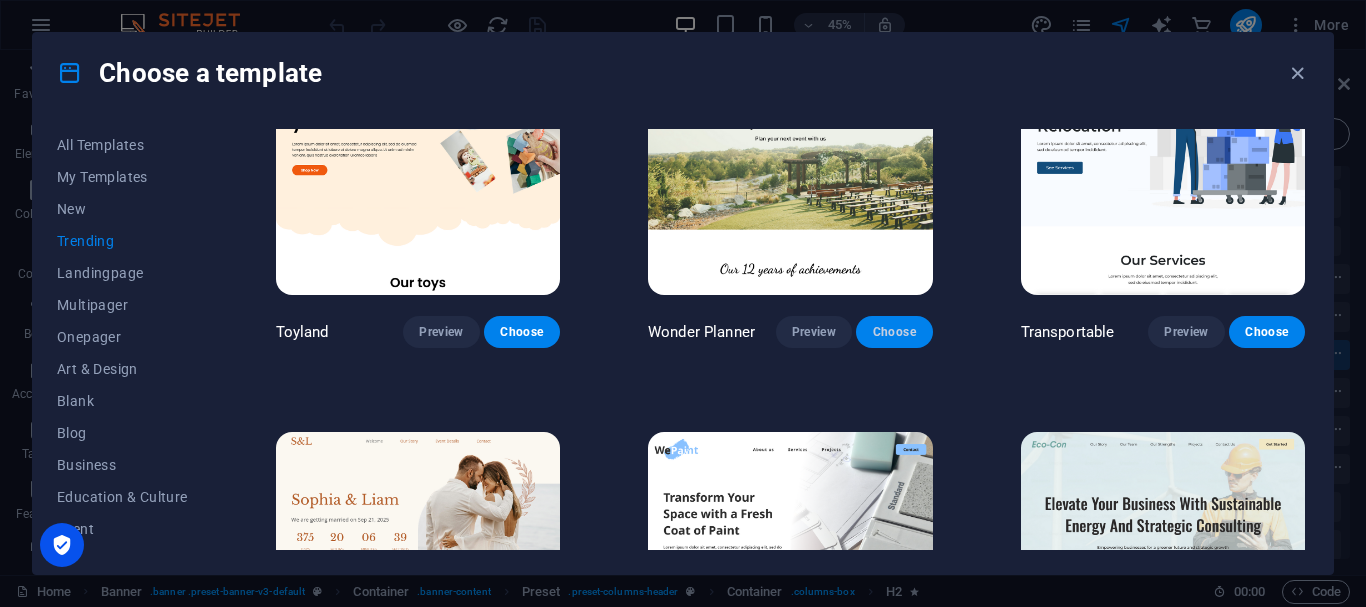 scroll, scrollTop: 0, scrollLeft: 0, axis: both 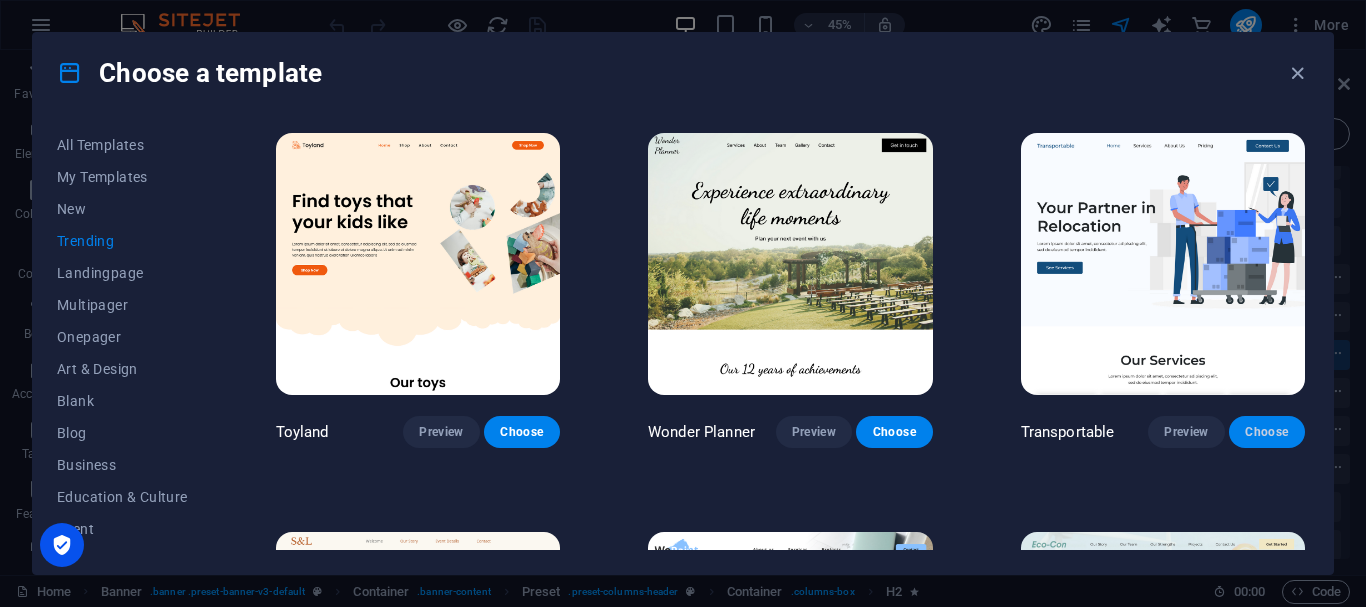 click on "Choose" at bounding box center [1267, 432] 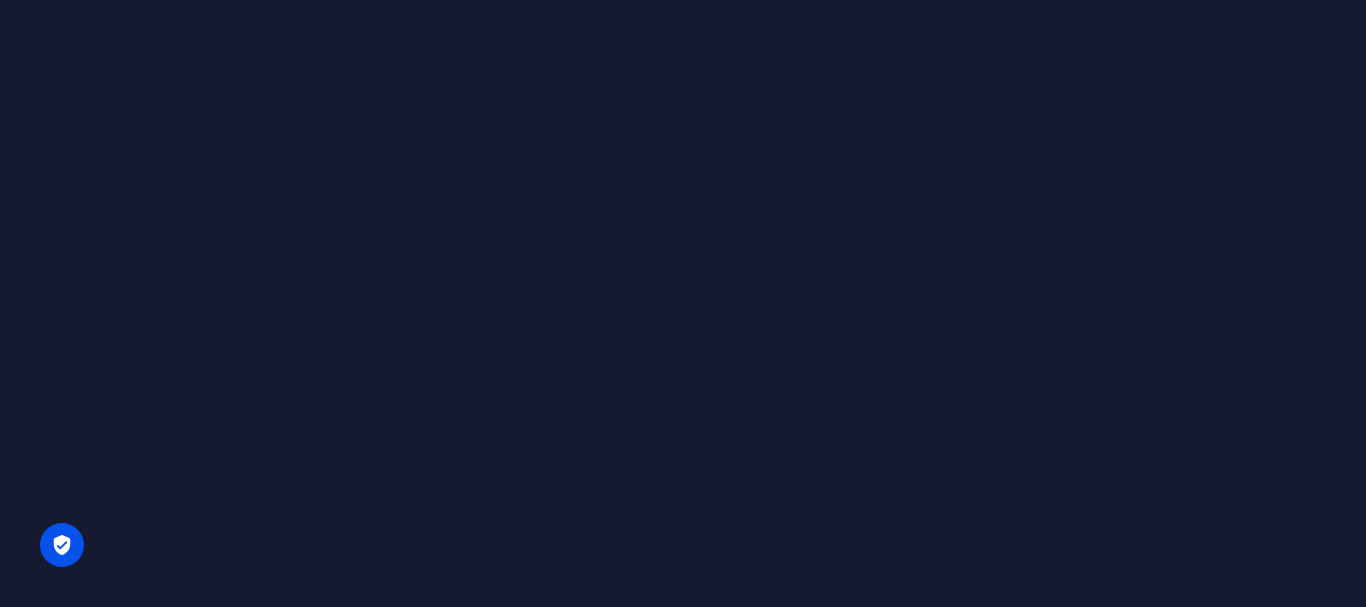 scroll, scrollTop: 0, scrollLeft: 0, axis: both 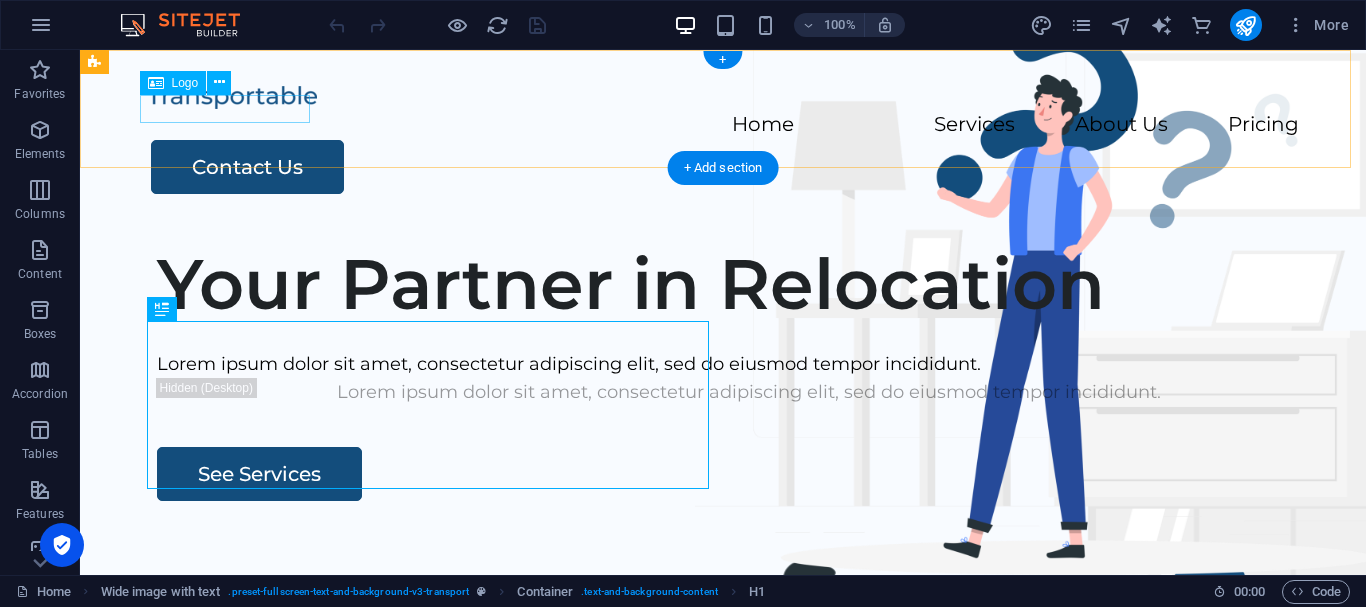 click at bounding box center (723, 96) 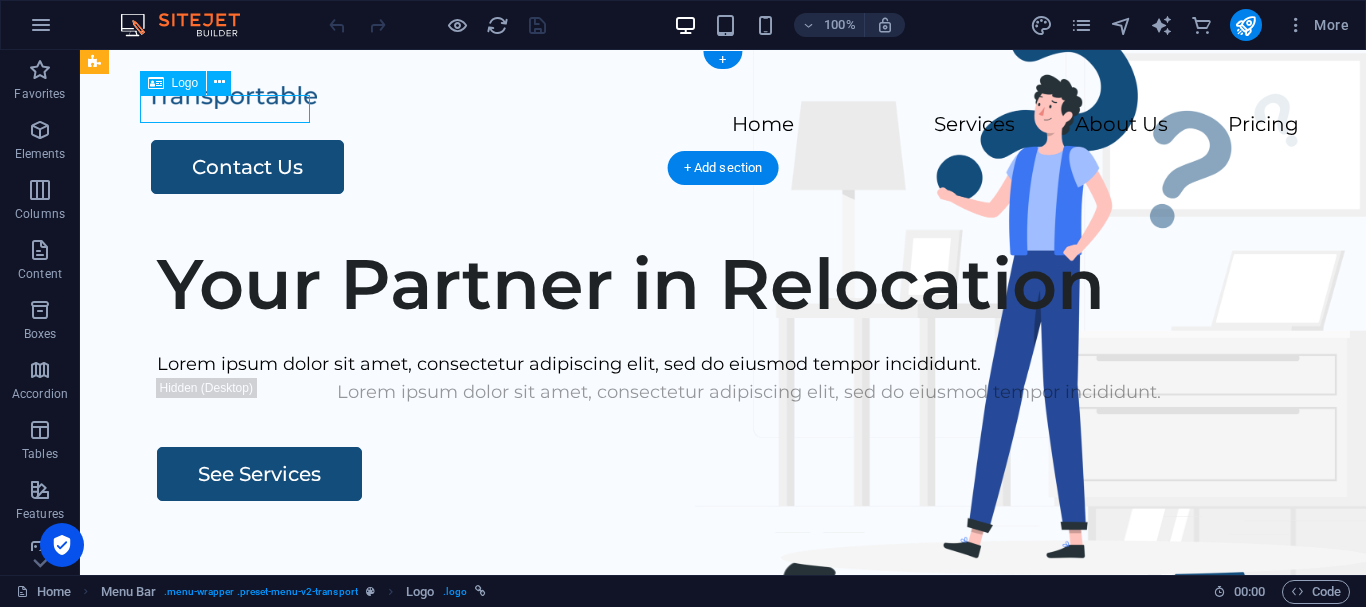 click at bounding box center (723, 96) 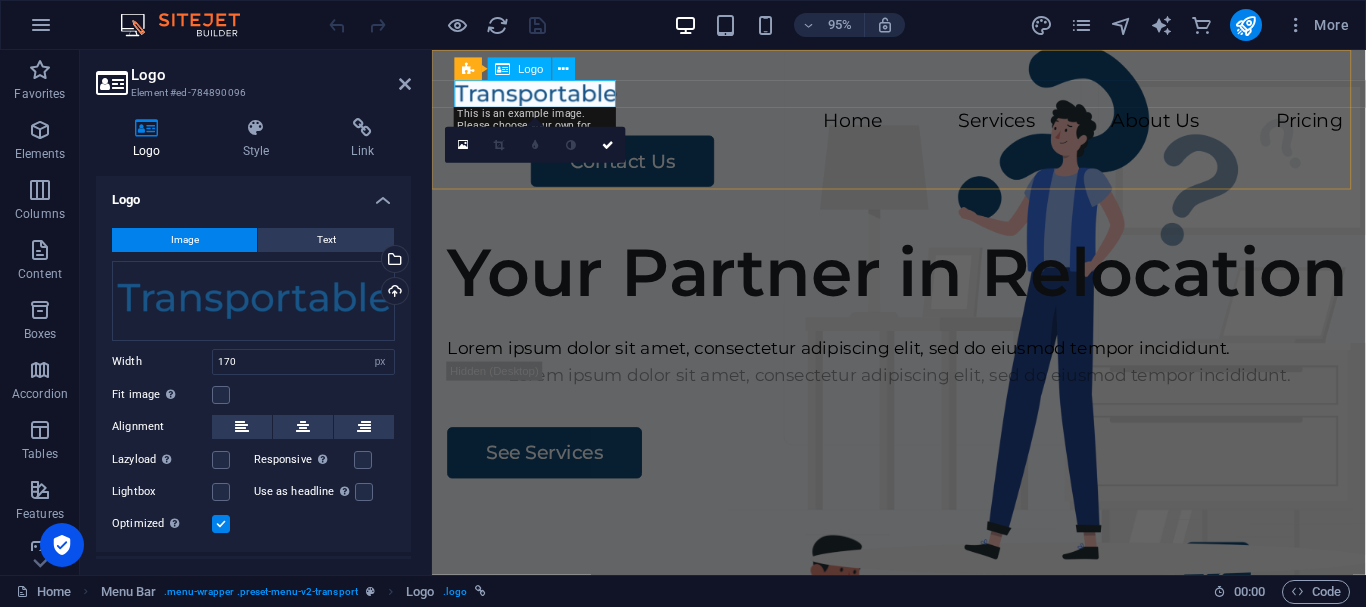 click at bounding box center [923, 96] 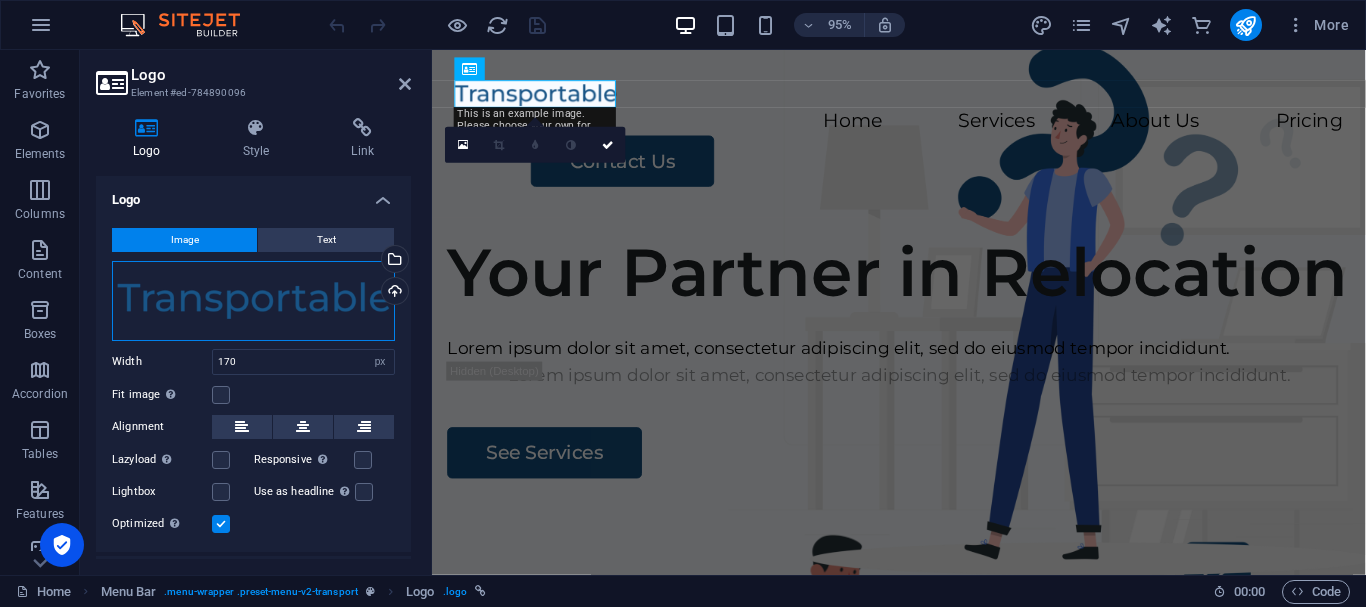 click on "Drag files here, click to choose files or select files from Files or our free stock photos & videos" at bounding box center (253, 301) 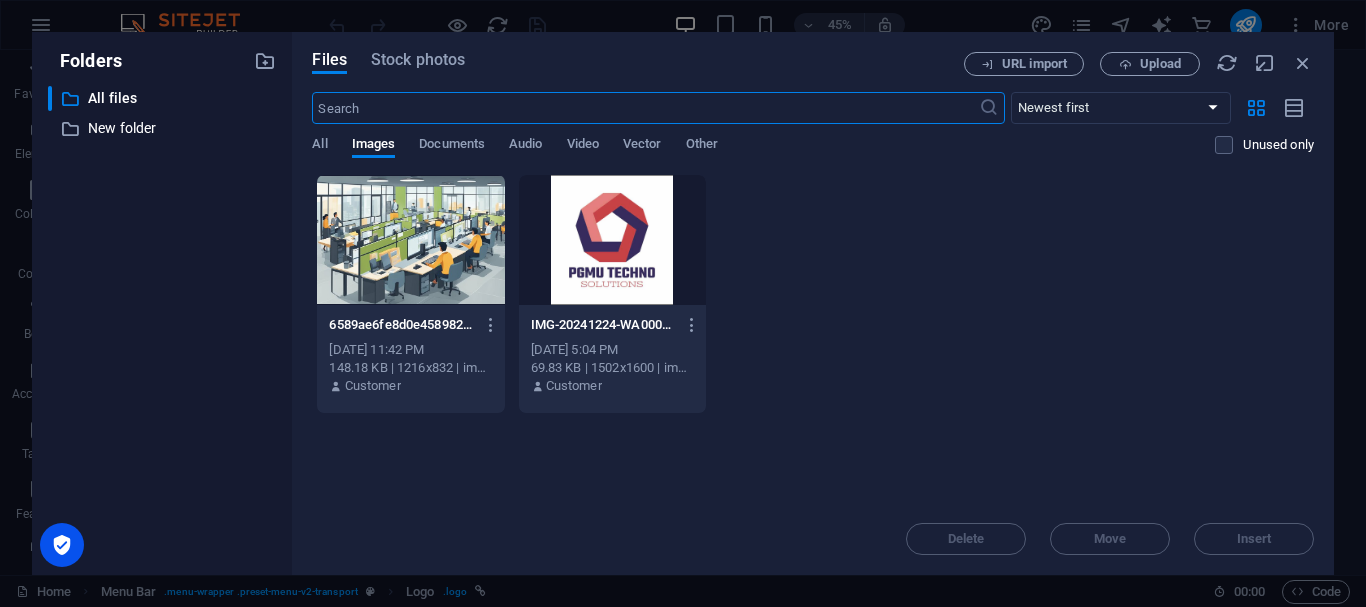 click at bounding box center (612, 240) 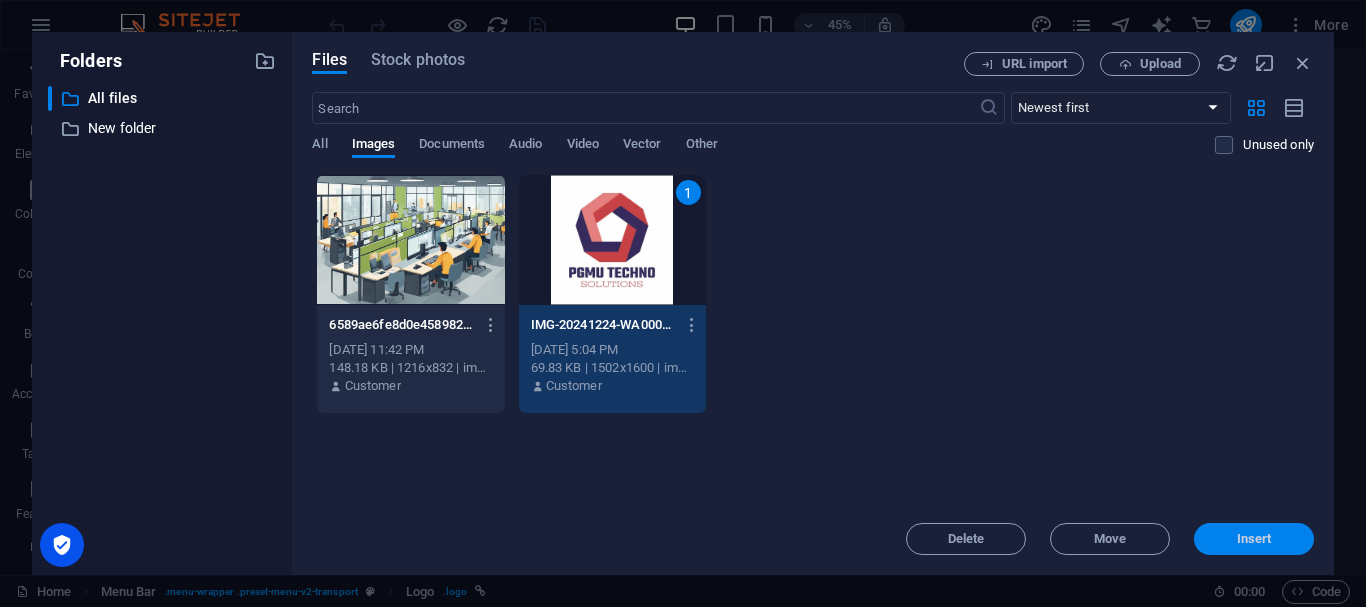 click on "Insert" at bounding box center (1254, 539) 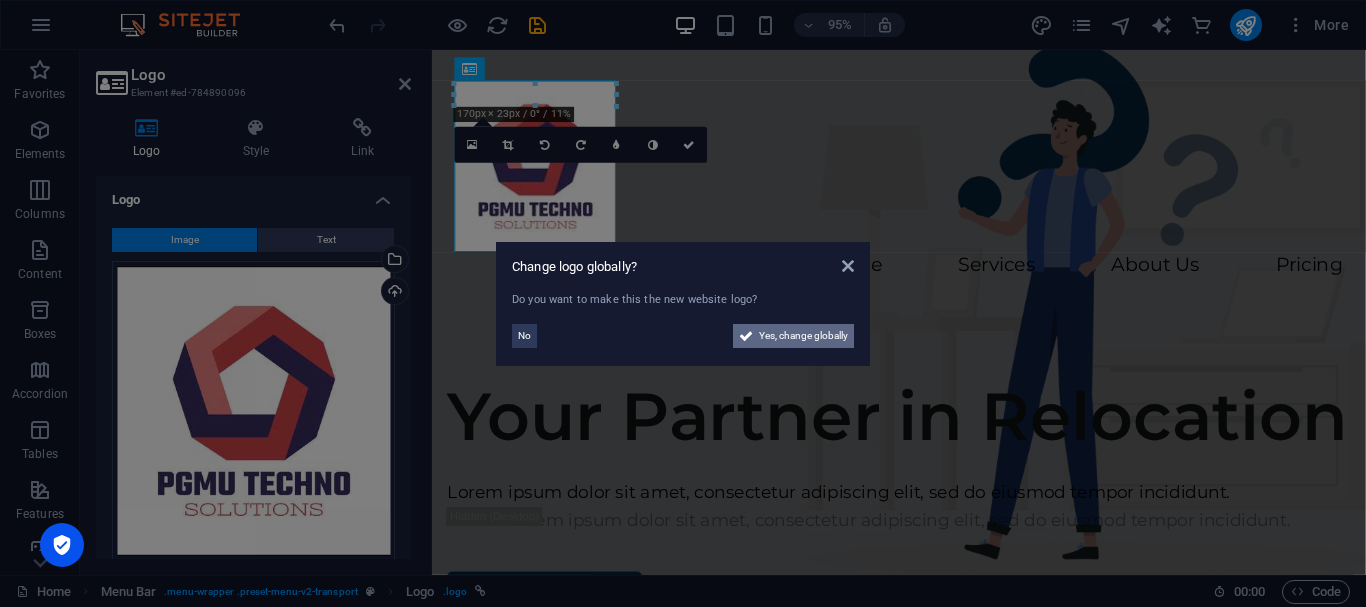 click on "Yes, change globally" at bounding box center [803, 336] 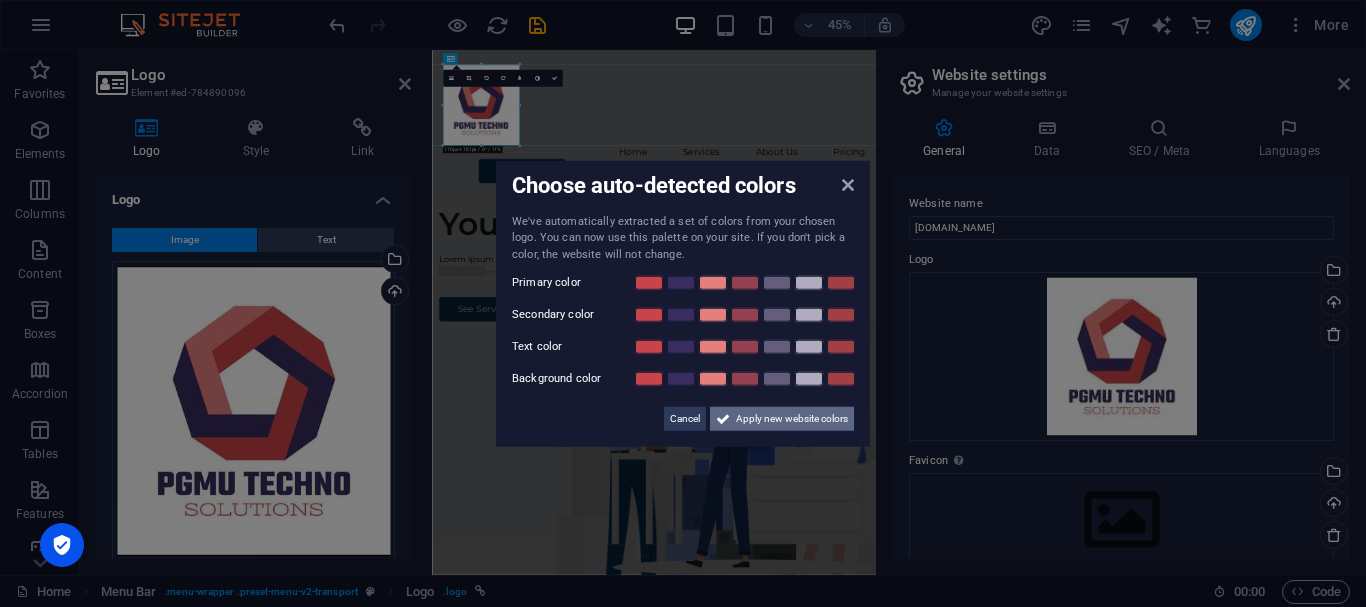 click on "Apply new website colors" at bounding box center [792, 419] 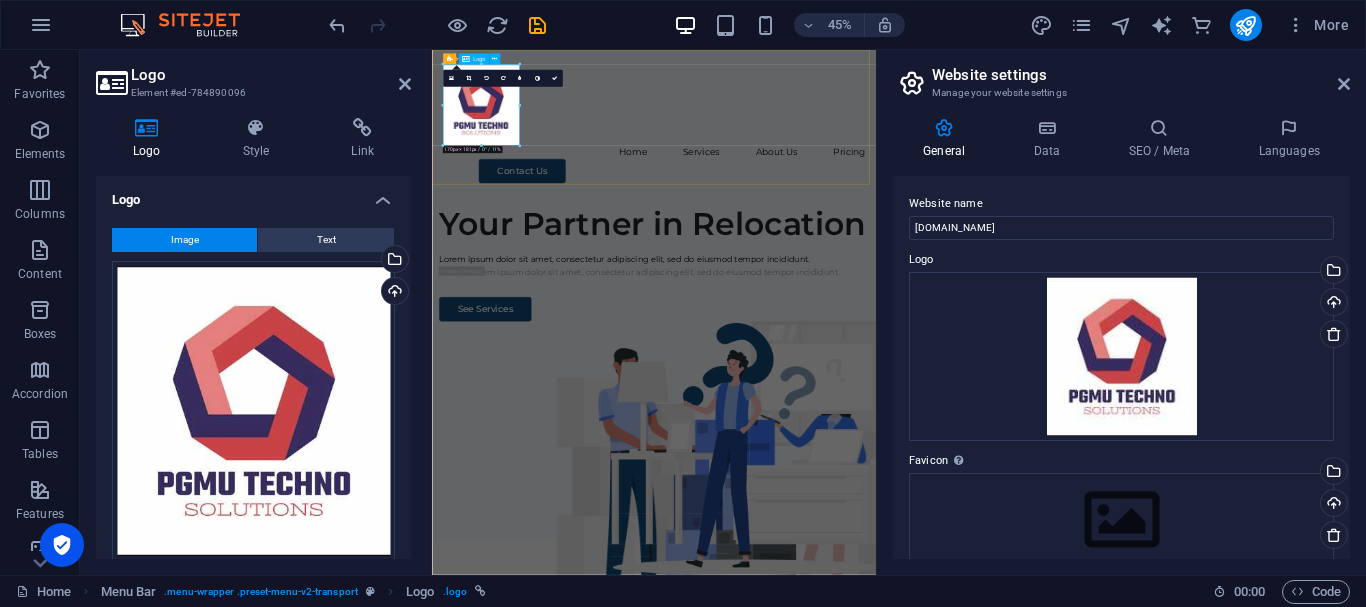drag, startPoint x: 912, startPoint y: 194, endPoint x: 549, endPoint y: 214, distance: 363.55054 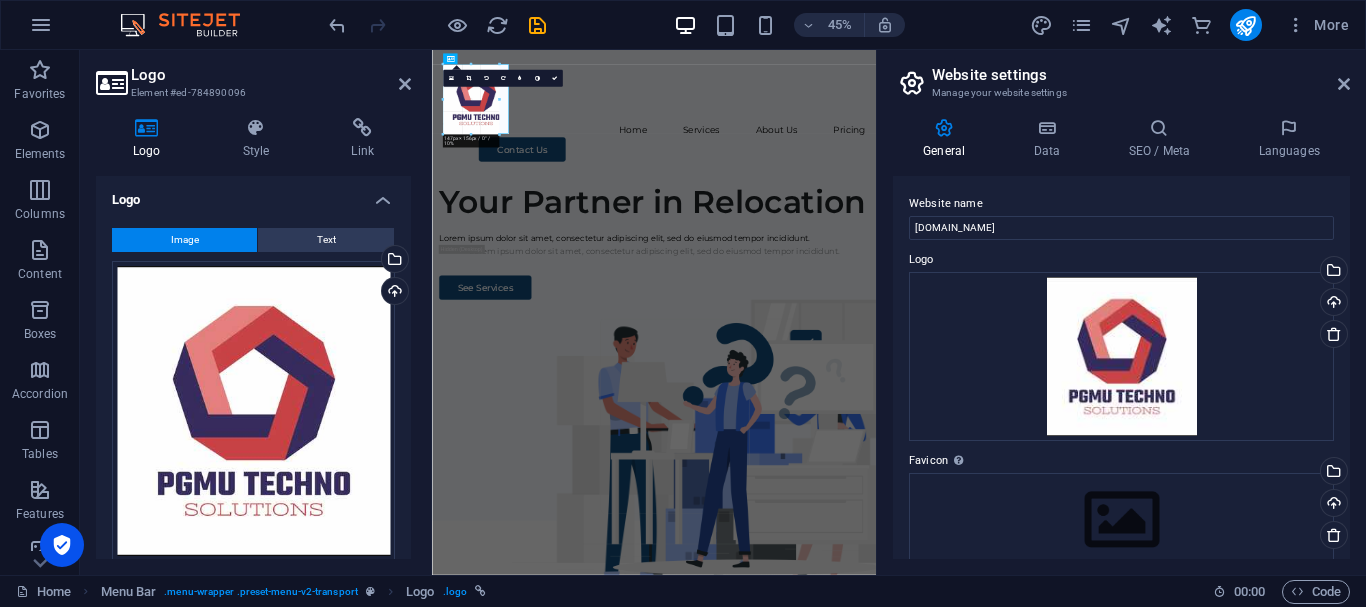 drag, startPoint x: 520, startPoint y: 147, endPoint x: 502, endPoint y: 96, distance: 54.08327 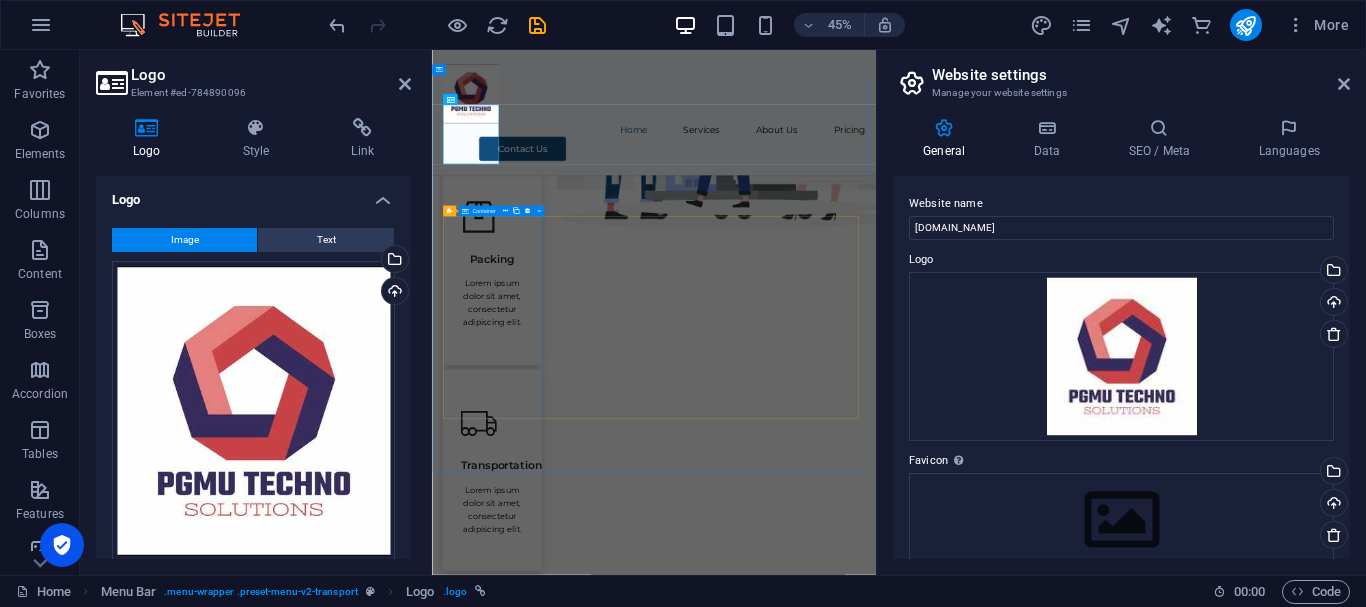 scroll, scrollTop: 300, scrollLeft: 0, axis: vertical 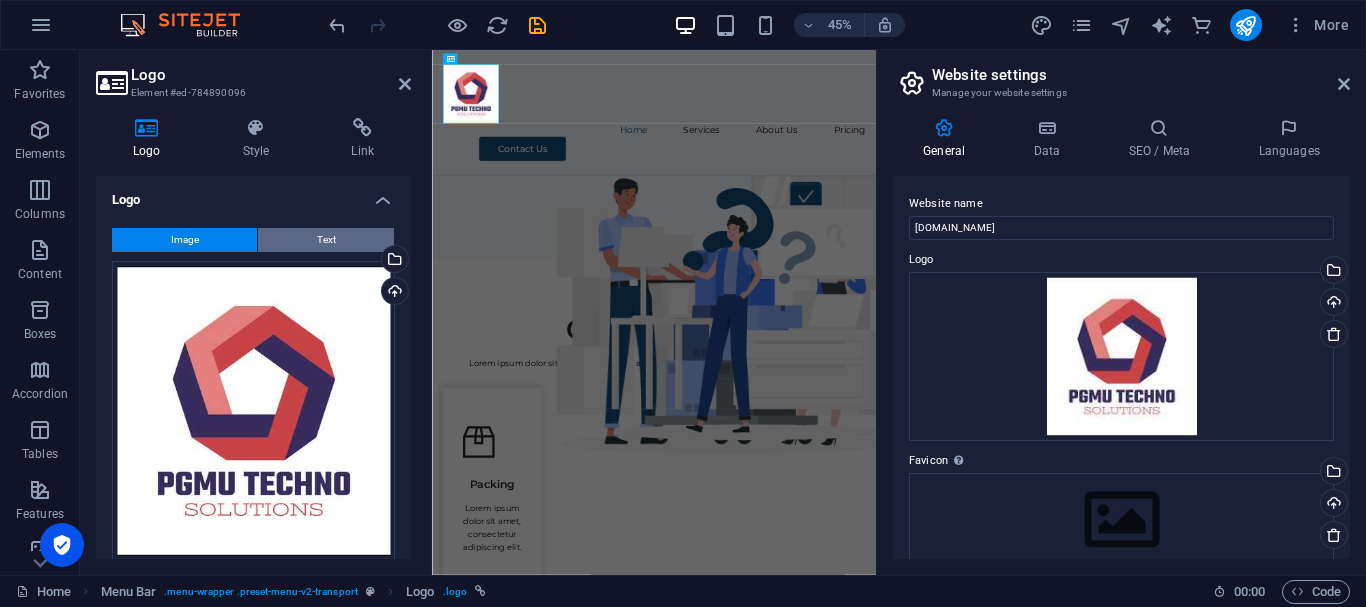 click on "Text" at bounding box center (326, 240) 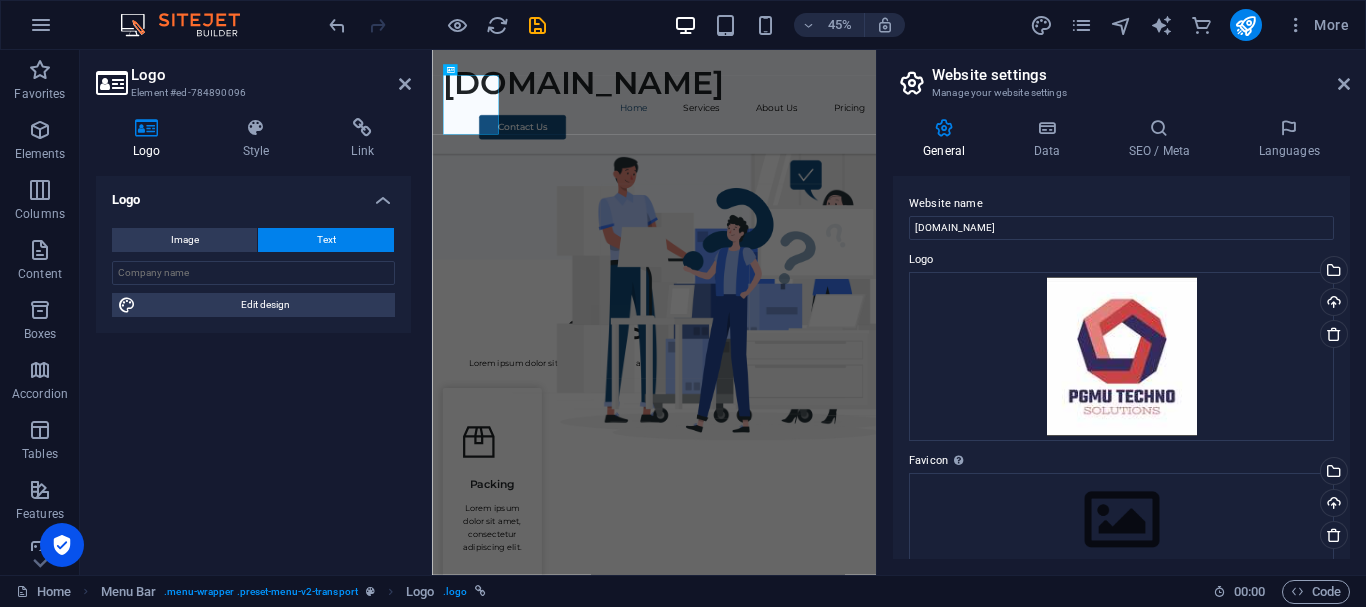scroll, scrollTop: 276, scrollLeft: 0, axis: vertical 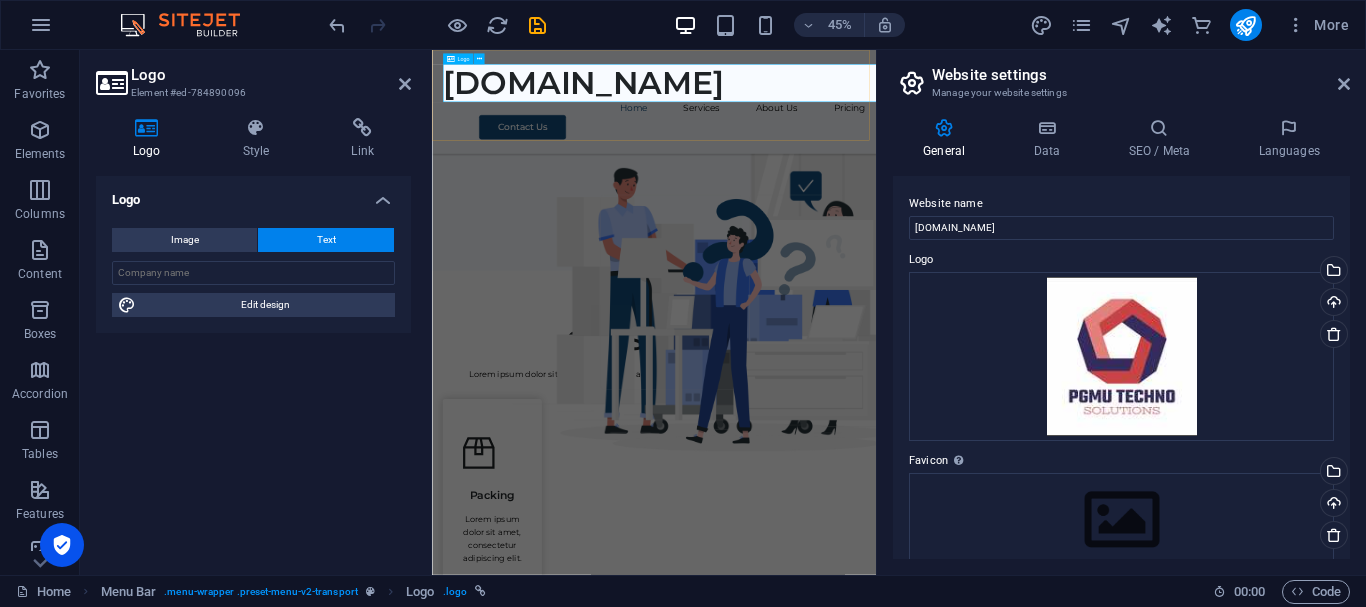 click on "[DOMAIN_NAME]" at bounding box center (925, 124) 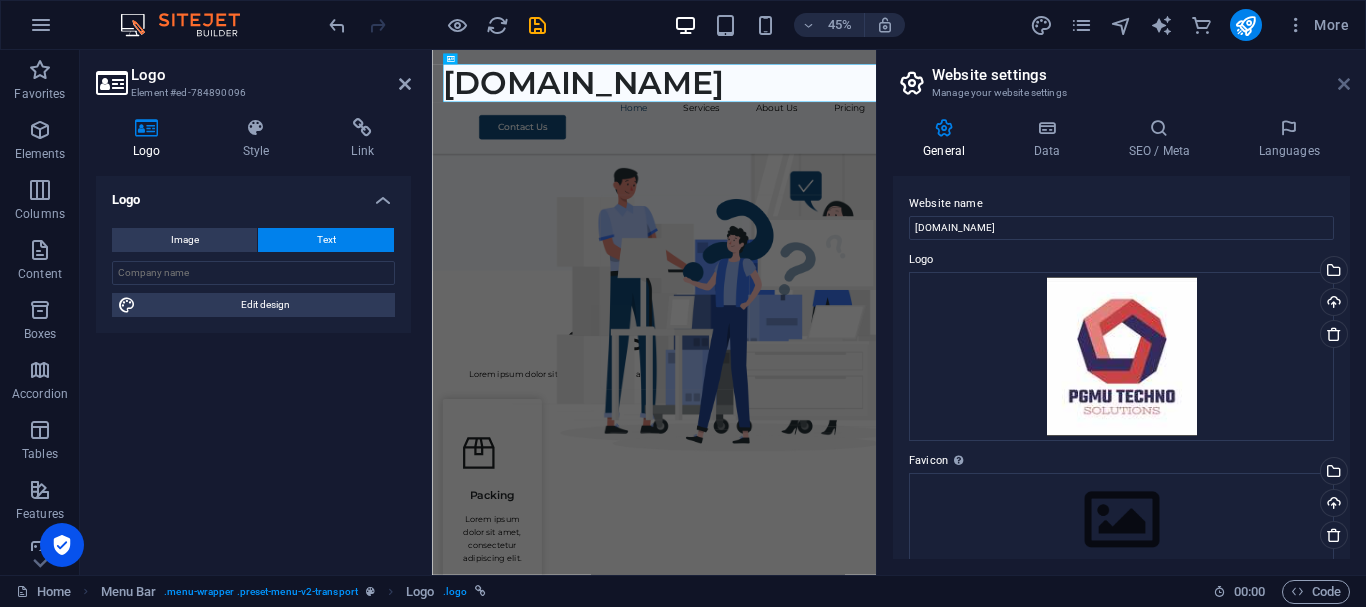 click at bounding box center [1344, 84] 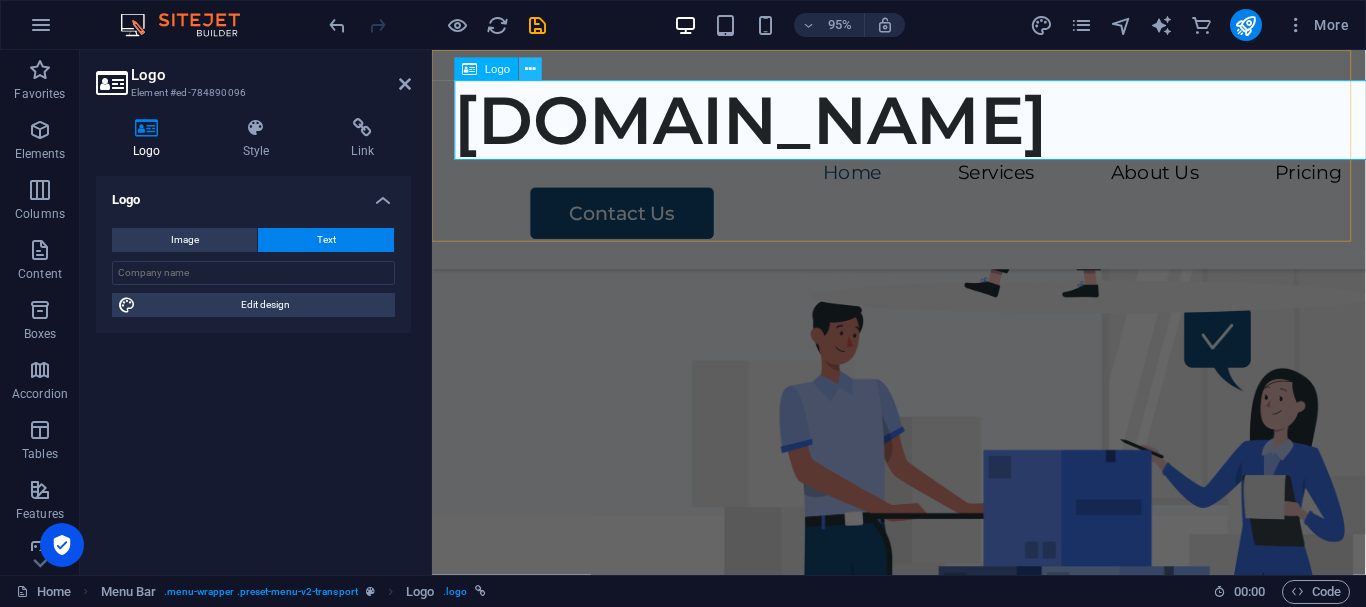 click at bounding box center (530, 69) 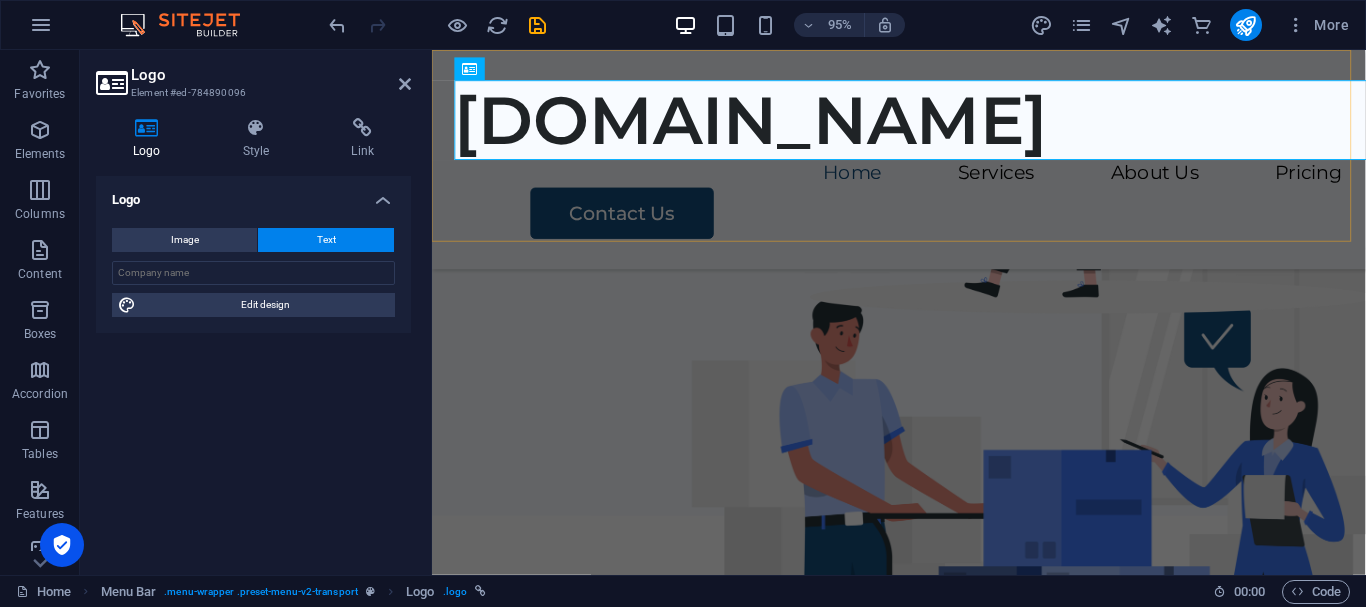click on "[DOMAIN_NAME] Home Services About Us Pricing Contact Us" at bounding box center [923, 165] 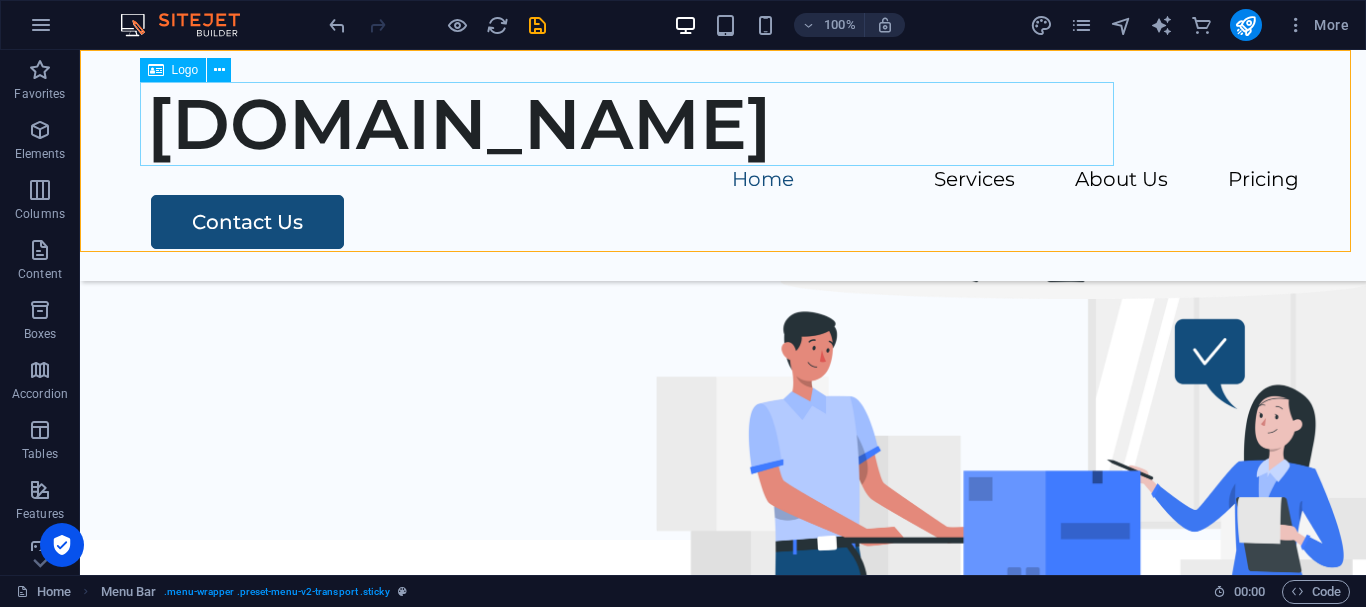 click on "[DOMAIN_NAME]" at bounding box center (723, 124) 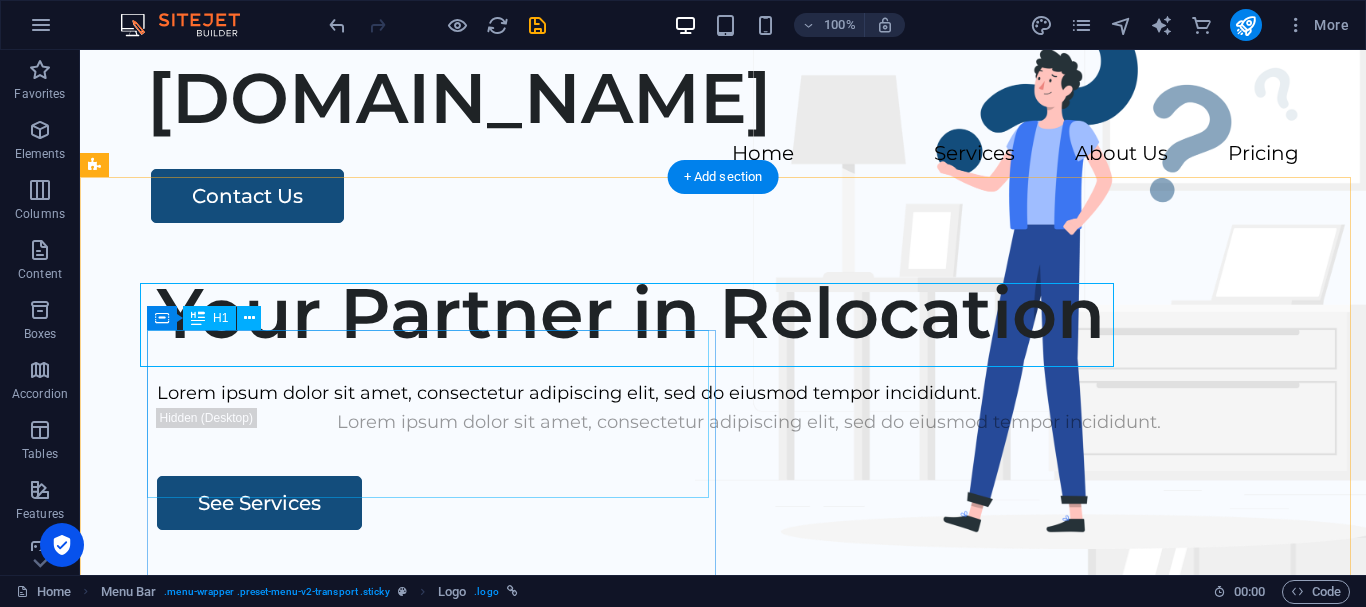 scroll, scrollTop: 0, scrollLeft: 0, axis: both 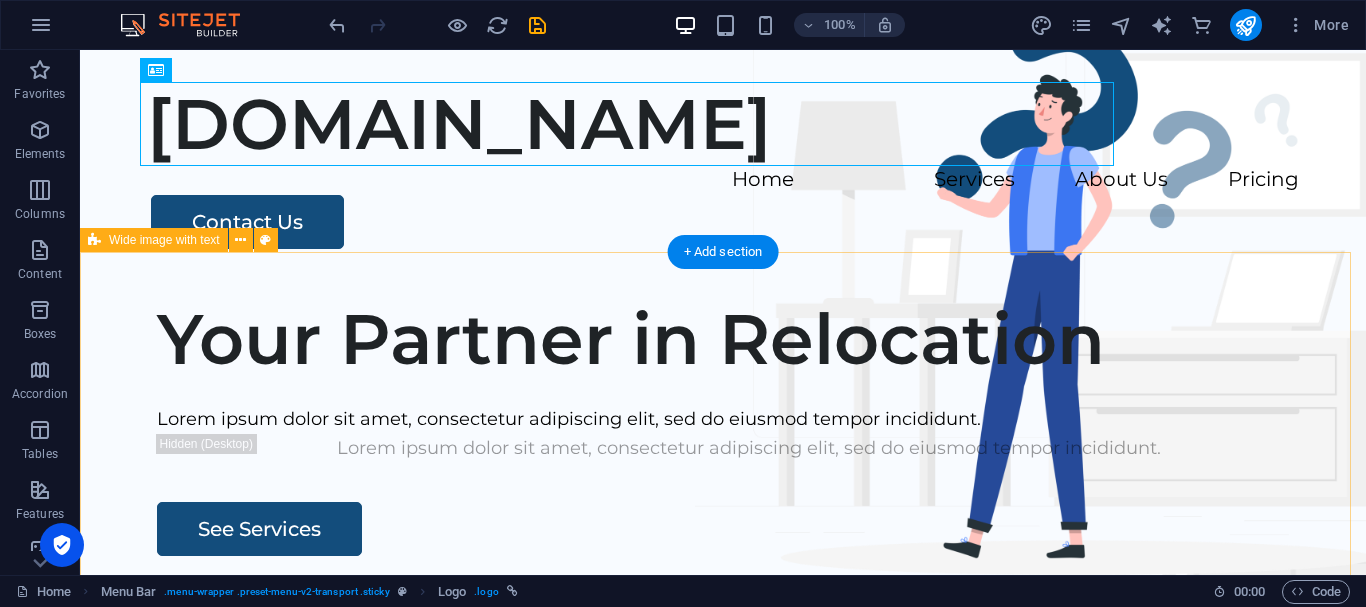 click on "Your Partner in Relocation Lorem ipsum dolor sit amet, consectetur adipiscing elit, sed do eiusmod tempor incididunt.  Lorem ipsum dolor sit amet, consectetur adipiscing elit, sed do eiusmod tempor incididunt.  See Services" at bounding box center [723, 664] 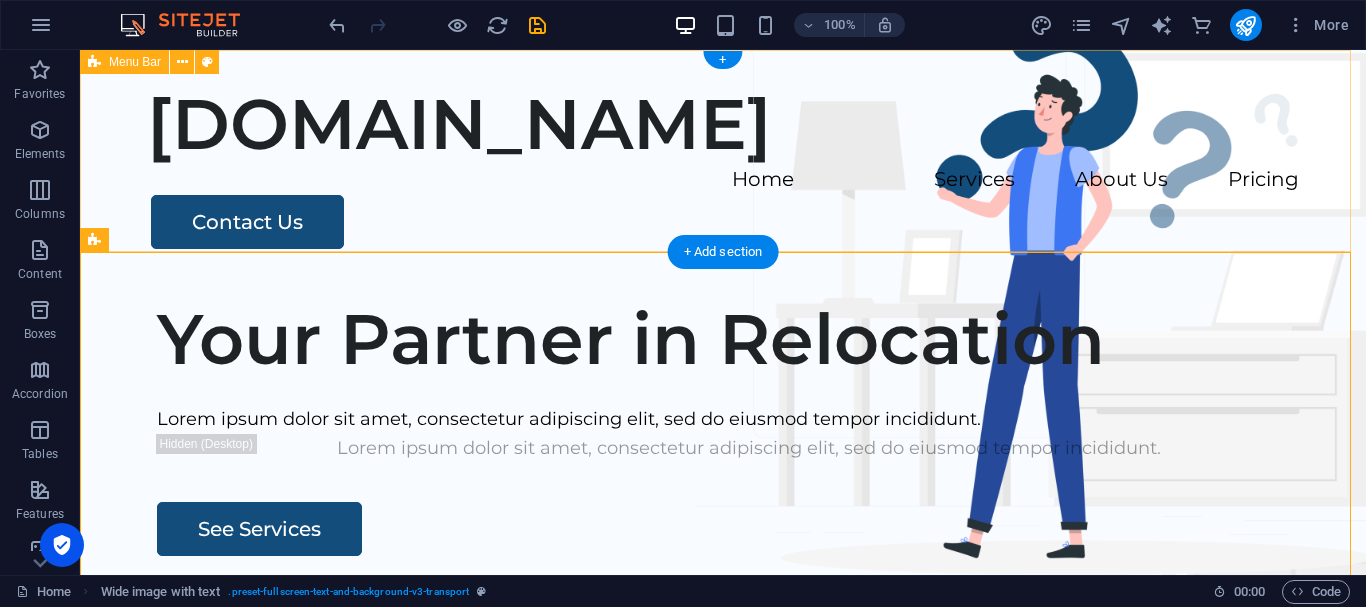 click on "[DOMAIN_NAME] Home Services About Us Pricing Contact Us" at bounding box center [723, 165] 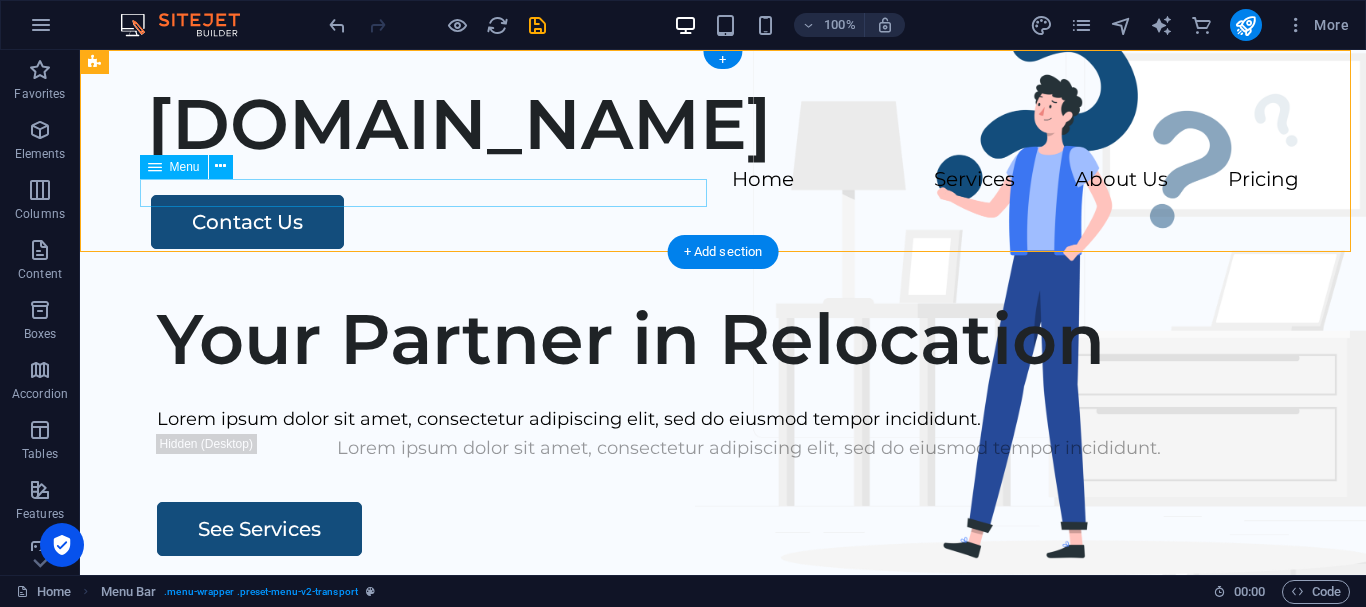 click on "Home Services About Us Pricing" at bounding box center [723, 180] 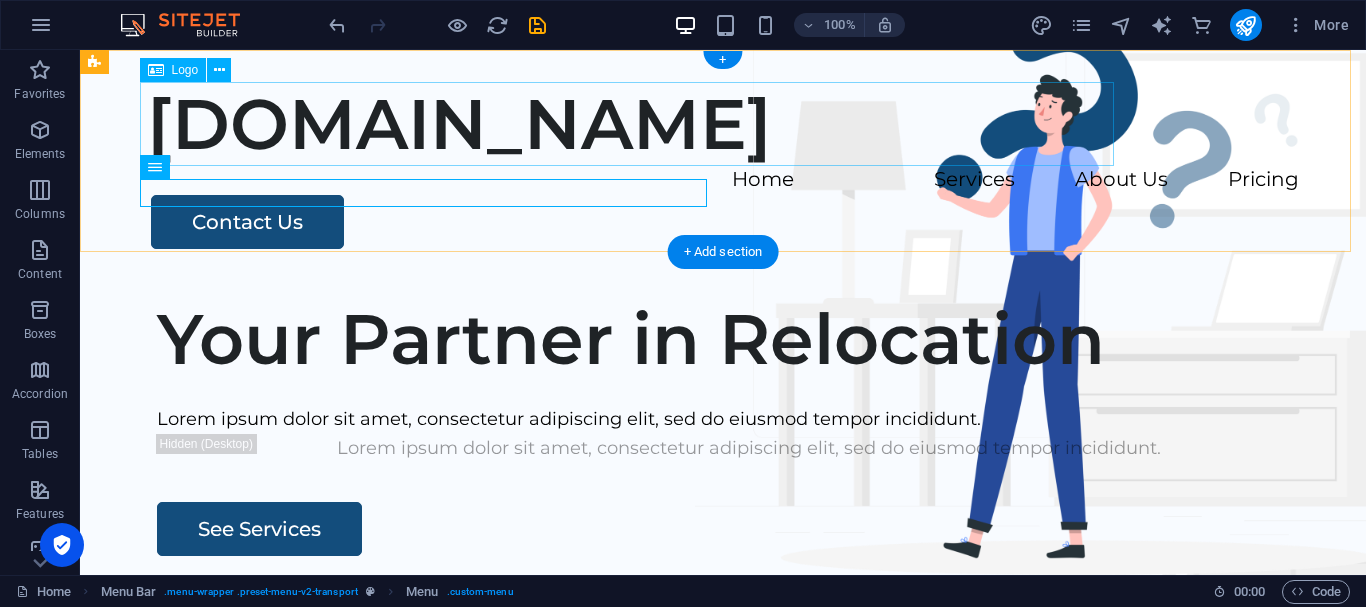 click on "[DOMAIN_NAME]" at bounding box center (723, 124) 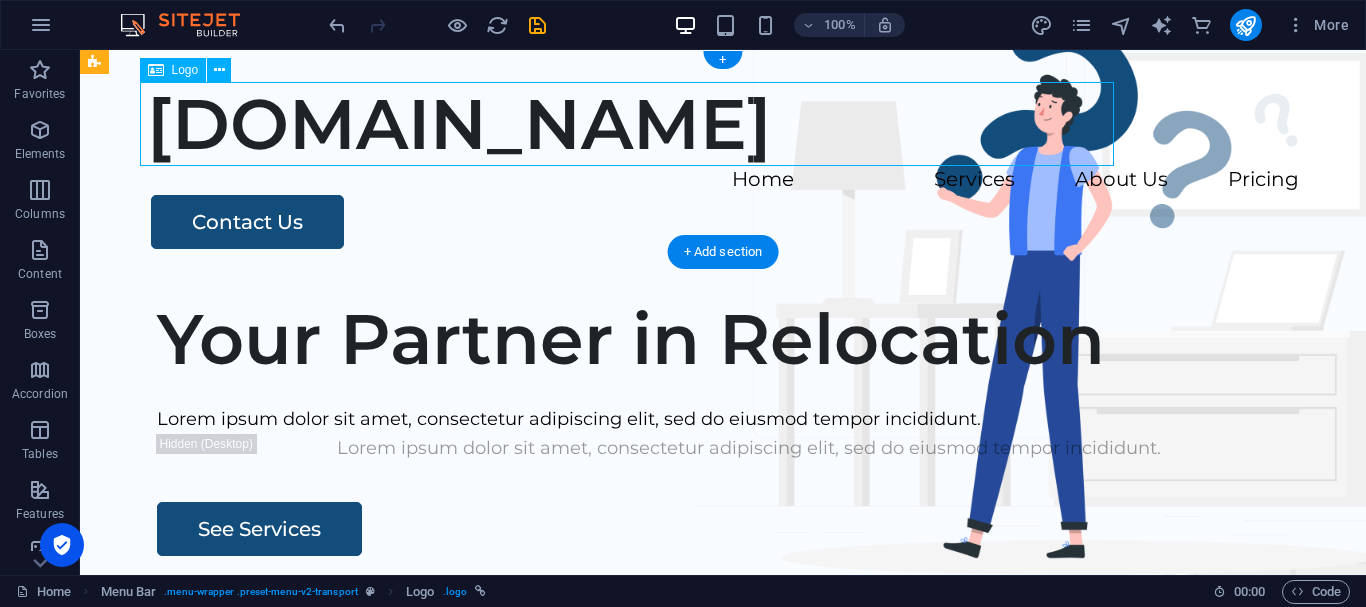 drag, startPoint x: 235, startPoint y: 106, endPoint x: 163, endPoint y: 109, distance: 72.06247 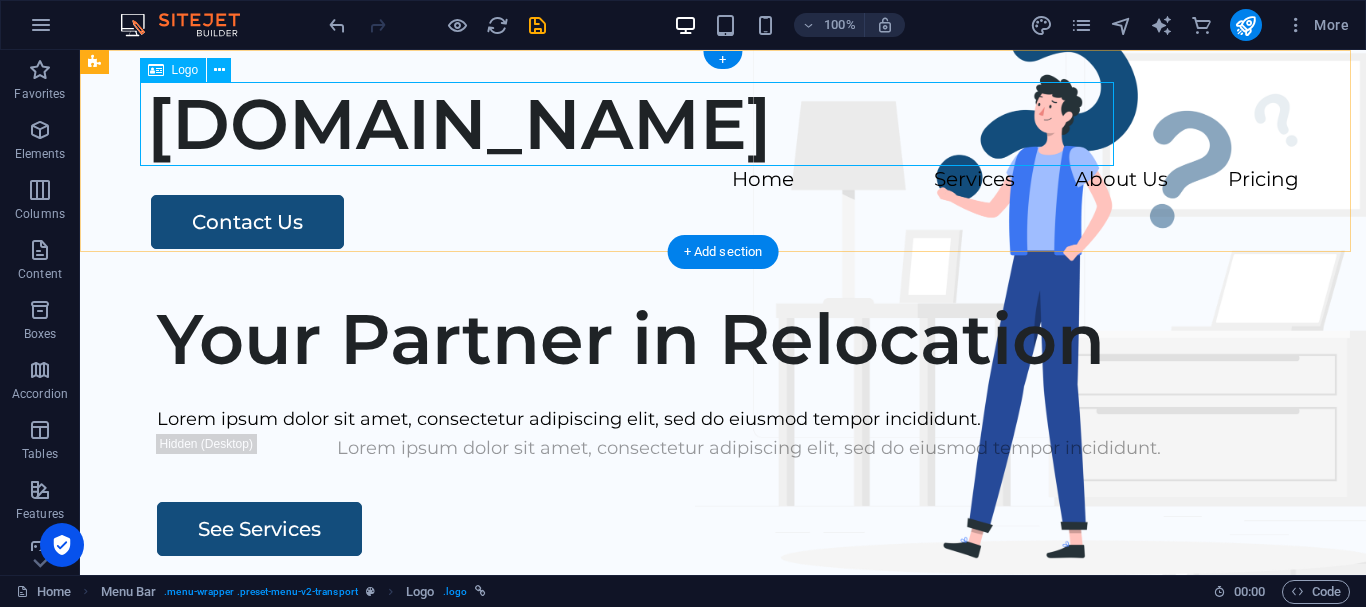 drag, startPoint x: 1033, startPoint y: 118, endPoint x: 866, endPoint y: 110, distance: 167.19151 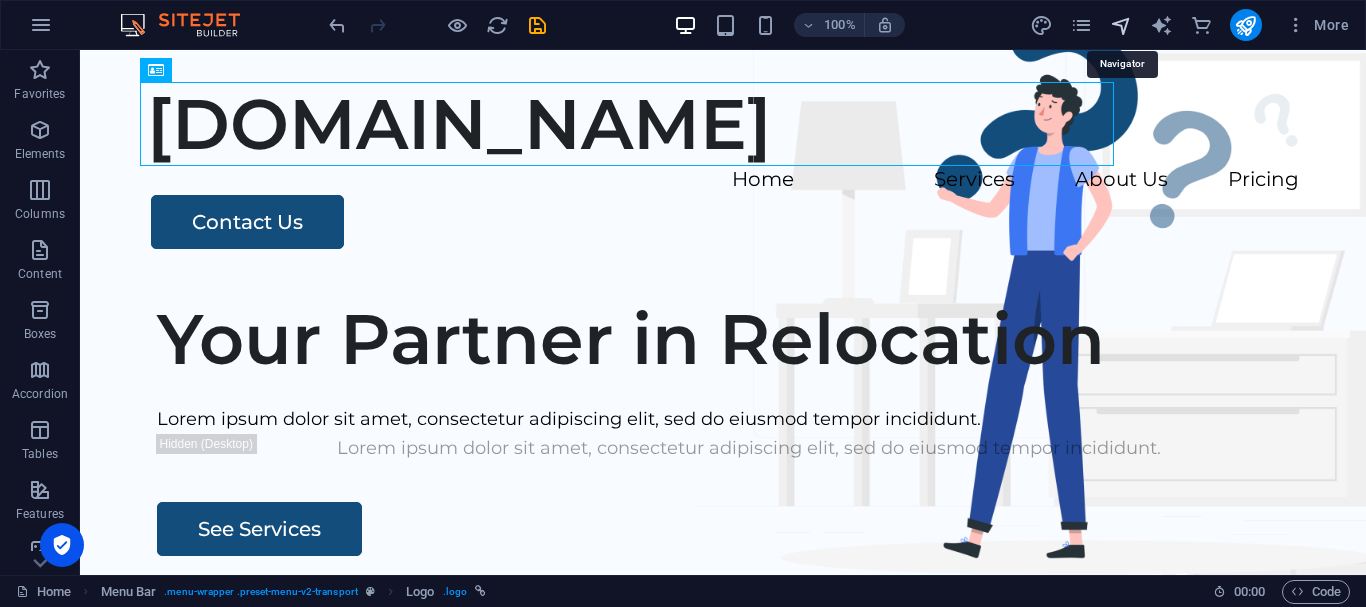 click at bounding box center (1121, 25) 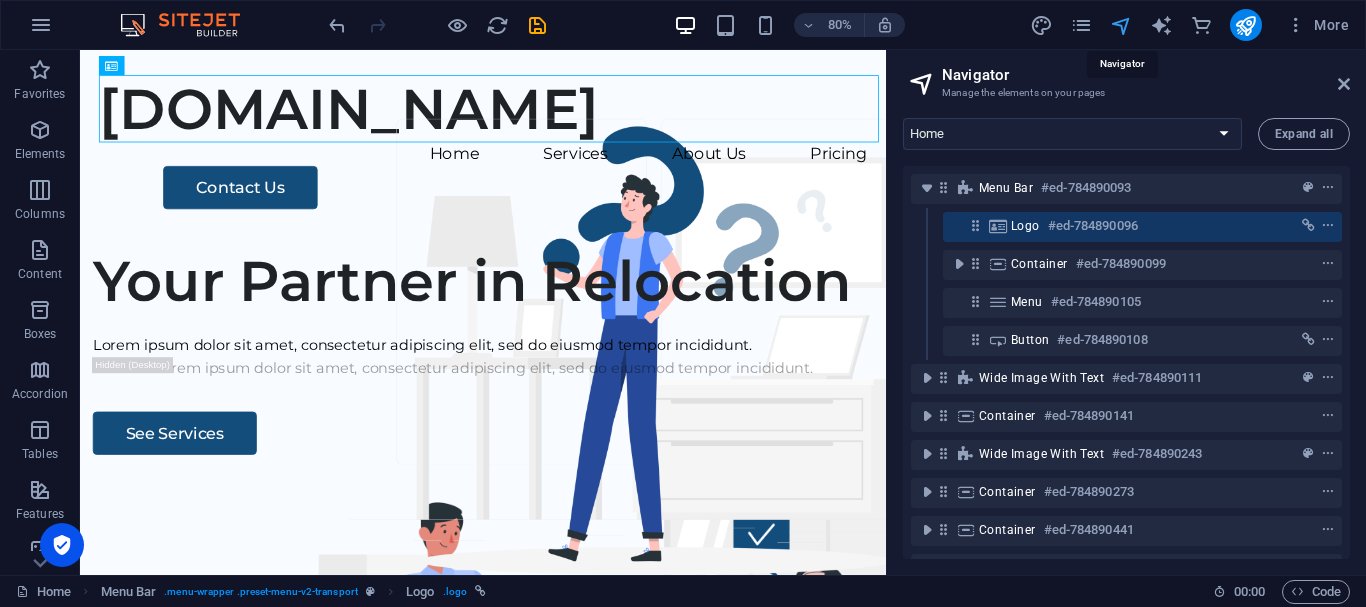 click at bounding box center [1121, 25] 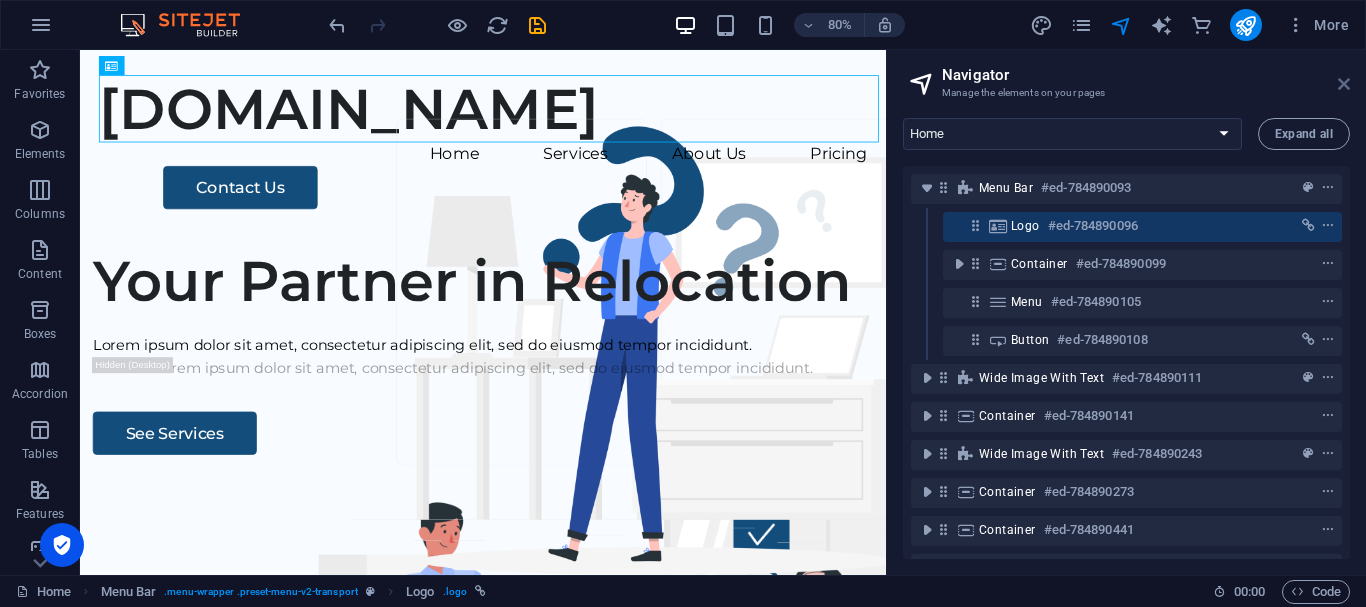 click at bounding box center [1344, 84] 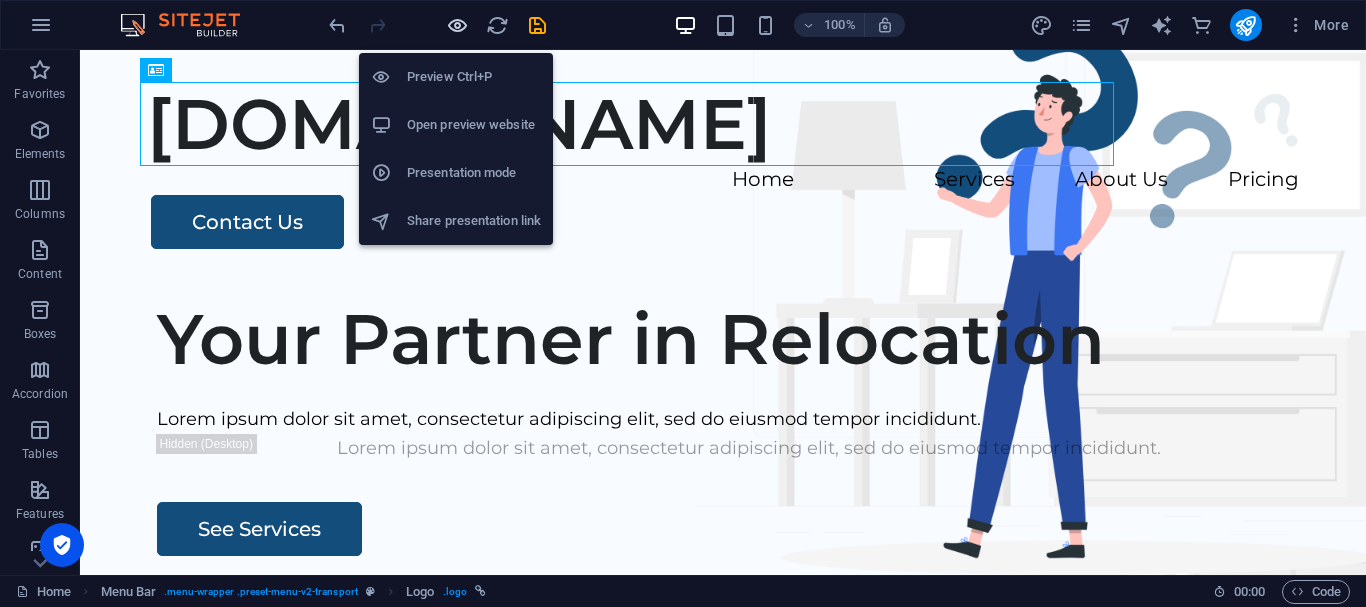 click at bounding box center [457, 25] 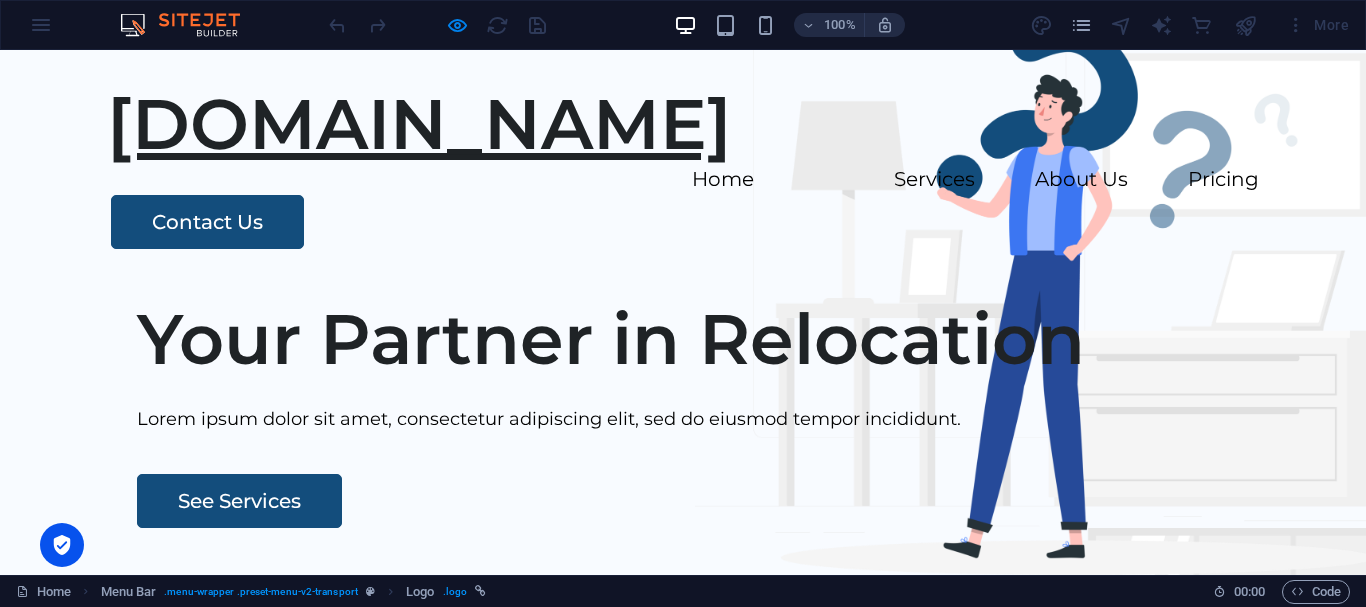 click on "[DOMAIN_NAME]" at bounding box center [419, 124] 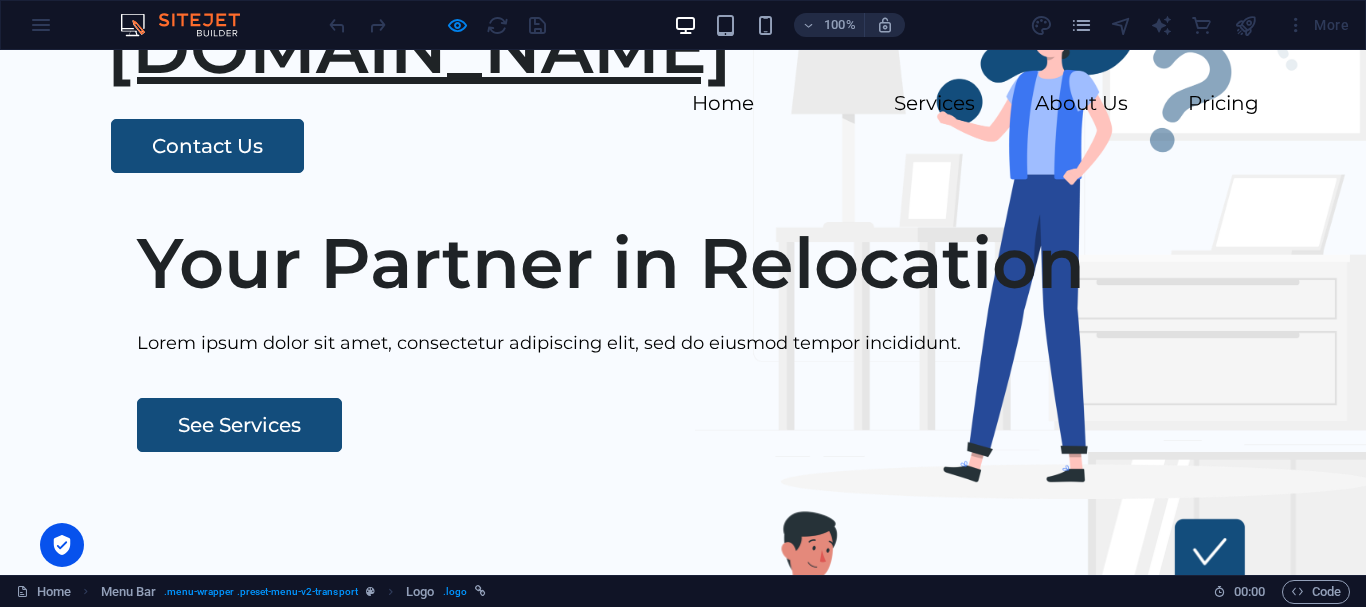 scroll, scrollTop: 0, scrollLeft: 0, axis: both 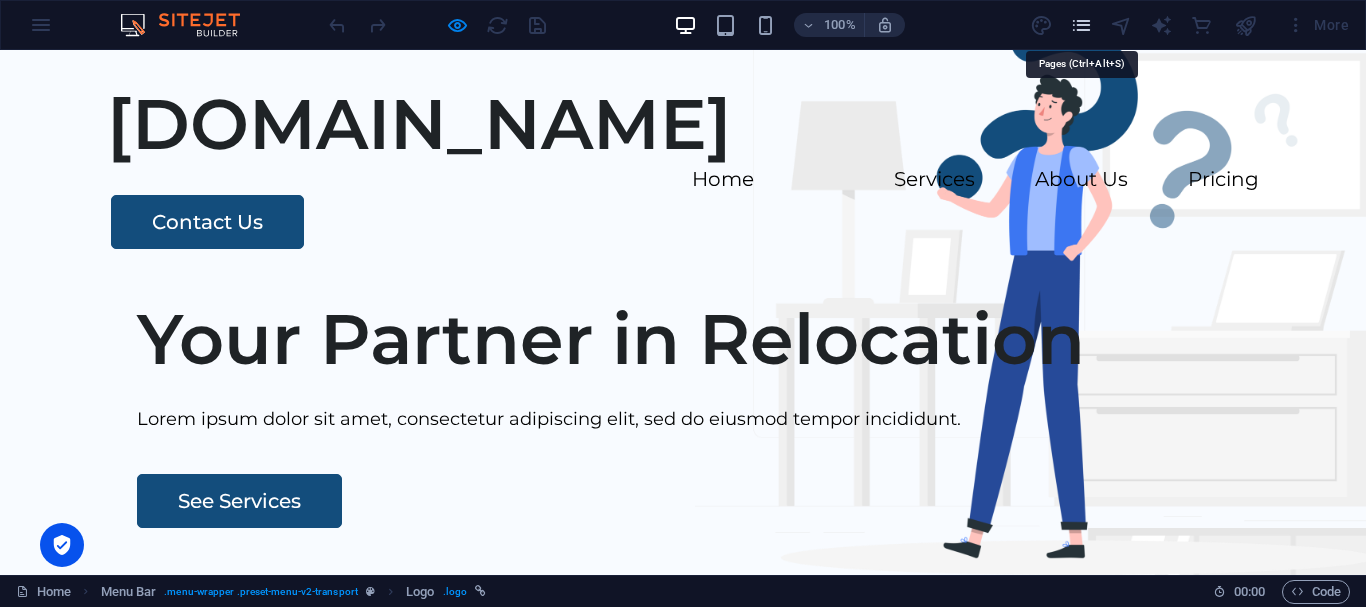 click at bounding box center [1081, 25] 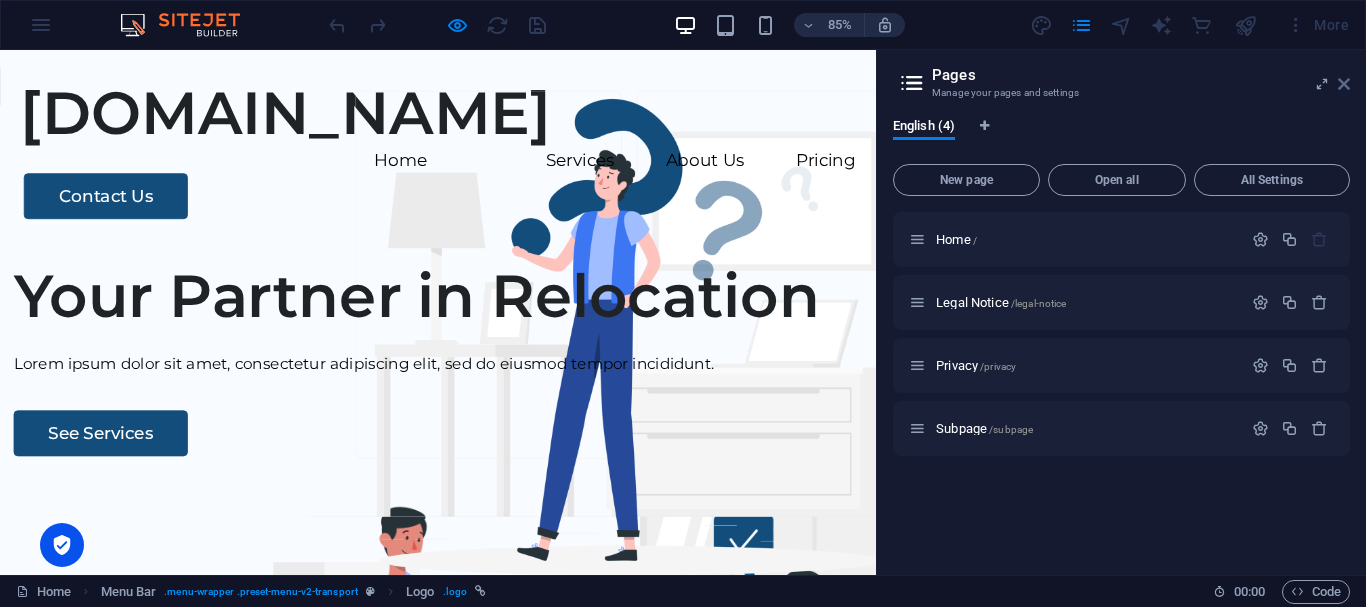 click at bounding box center [1344, 84] 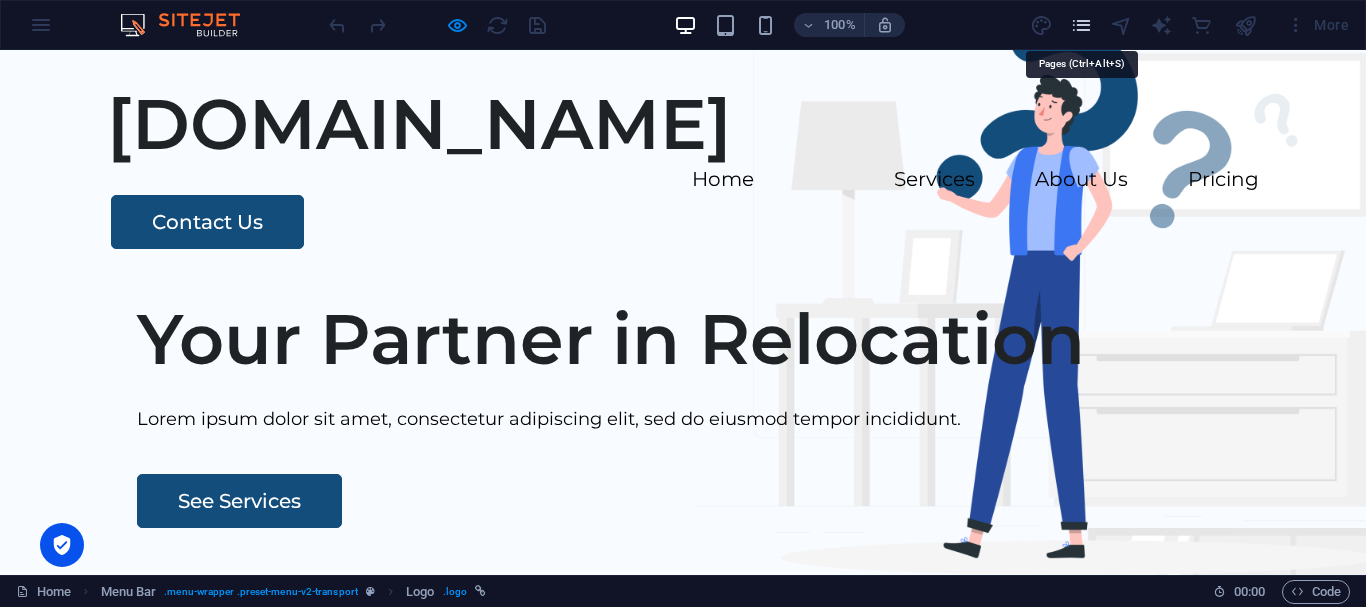 click at bounding box center (1081, 25) 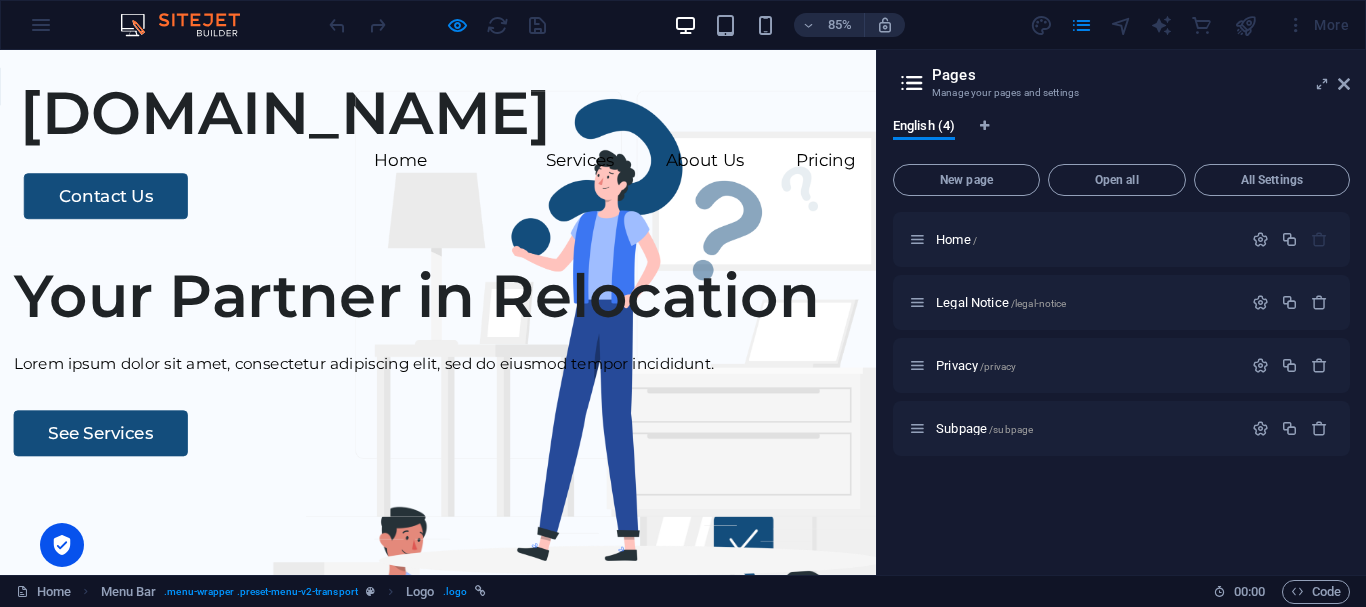 click on "Pages Manage your pages and settings English (4) New page Open all All Settings Home / Legal Notice /legal-notice Privacy /privacy Subpage /subpage" at bounding box center (1121, 312) 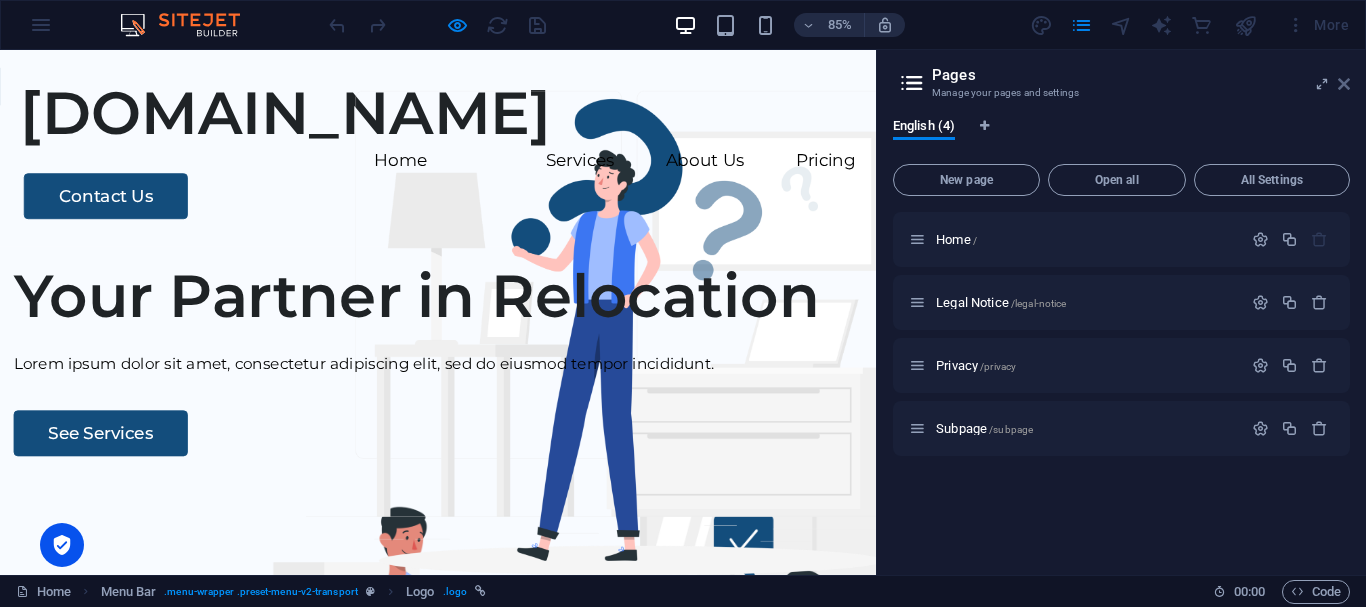 click at bounding box center [1344, 84] 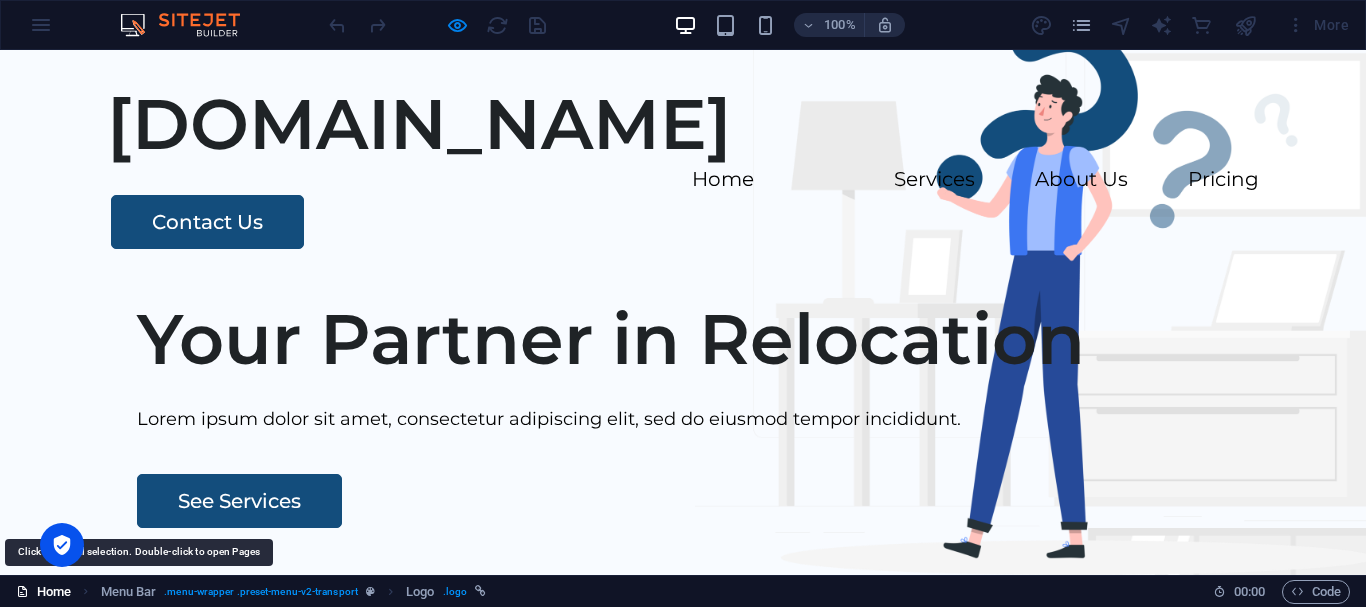 click at bounding box center [22, 591] 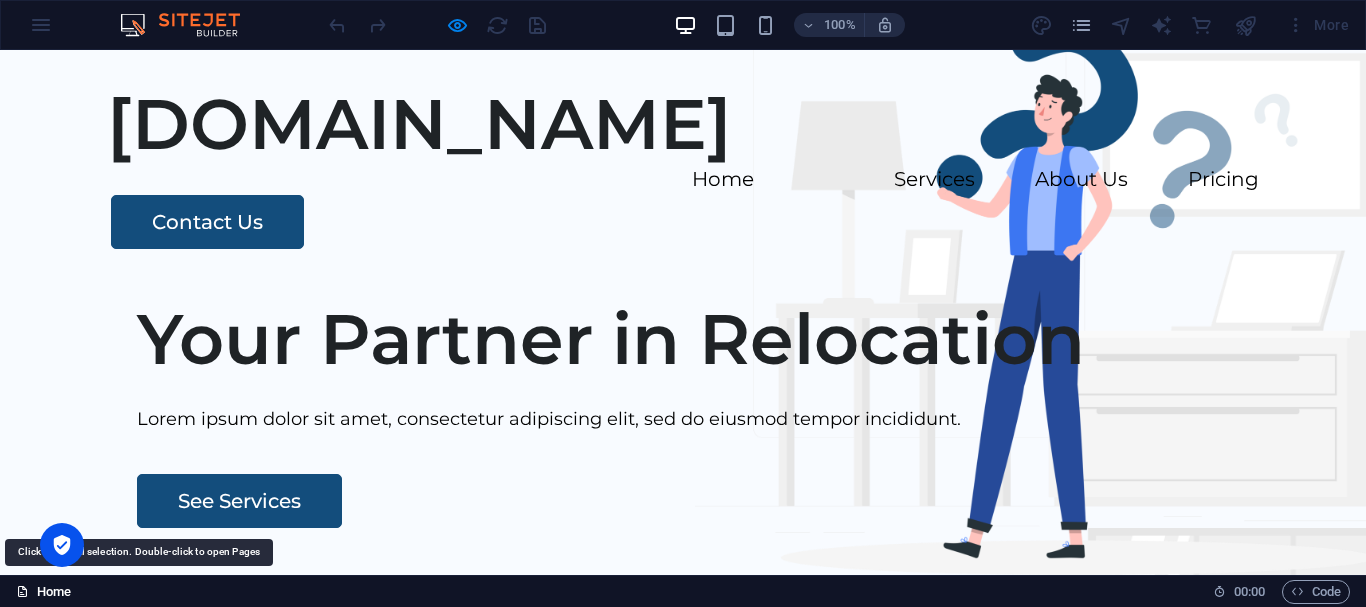 click on "Home" at bounding box center (43, 592) 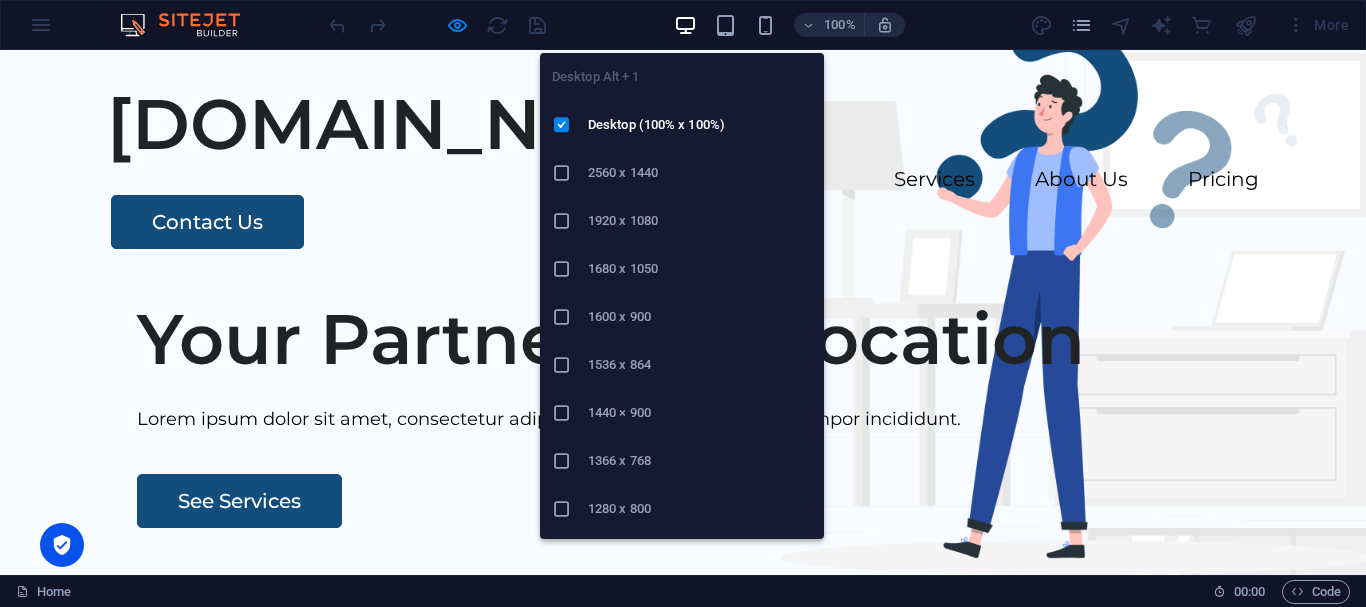 click at bounding box center [685, 25] 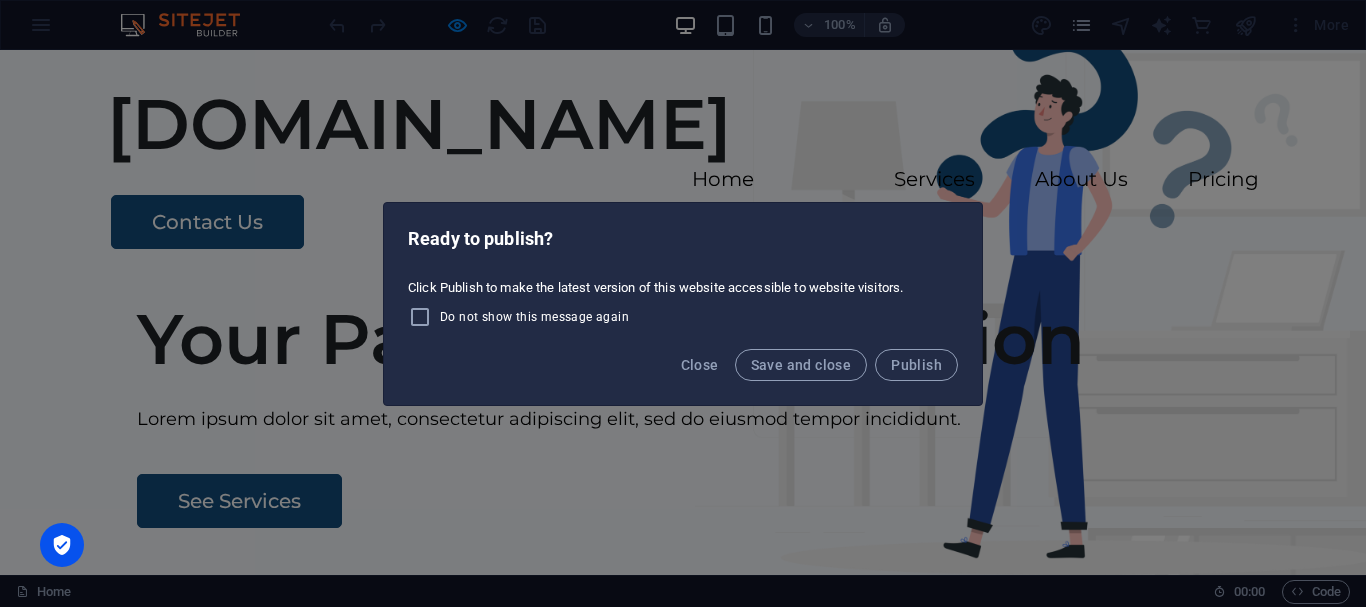 drag, startPoint x: 530, startPoint y: 300, endPoint x: 547, endPoint y: 317, distance: 24.04163 